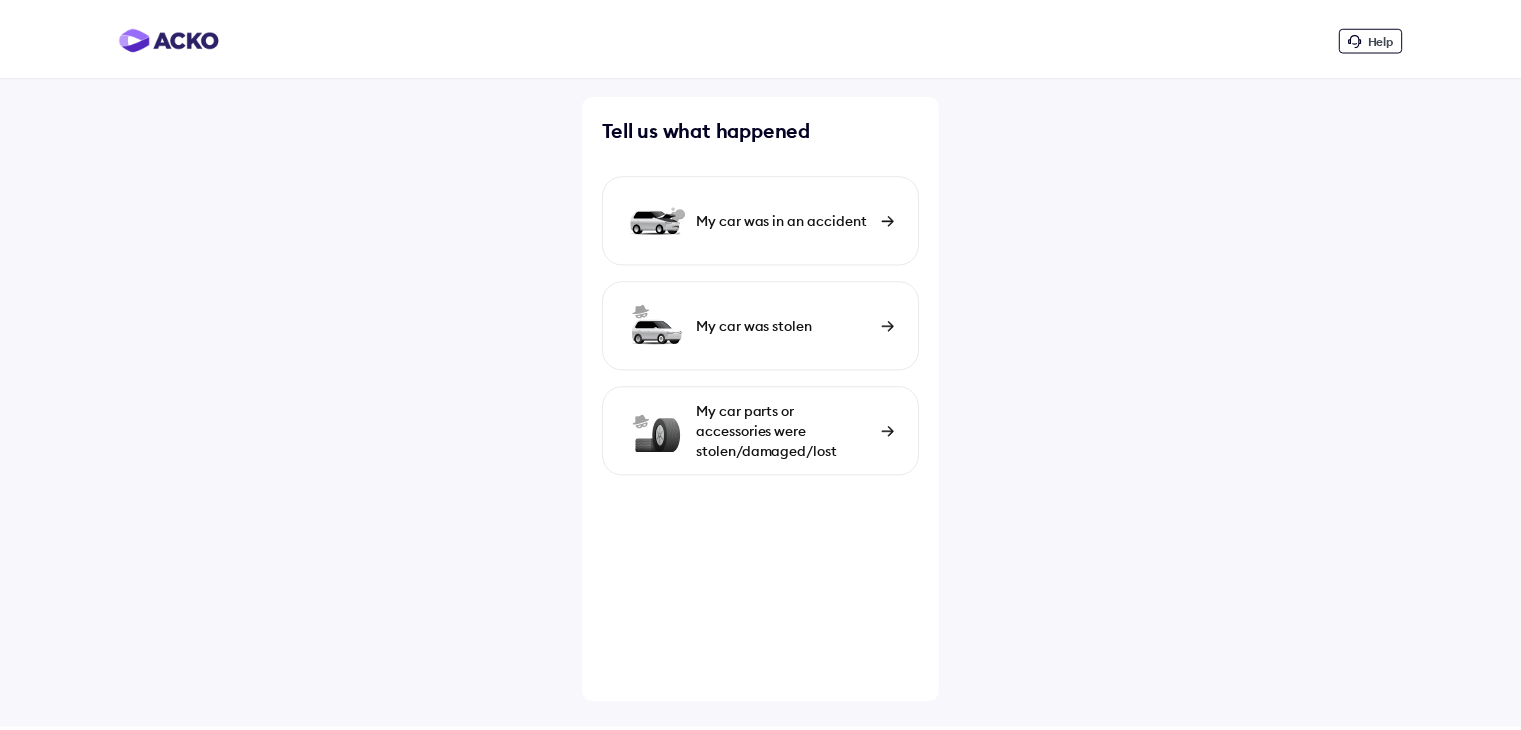 scroll, scrollTop: 0, scrollLeft: 0, axis: both 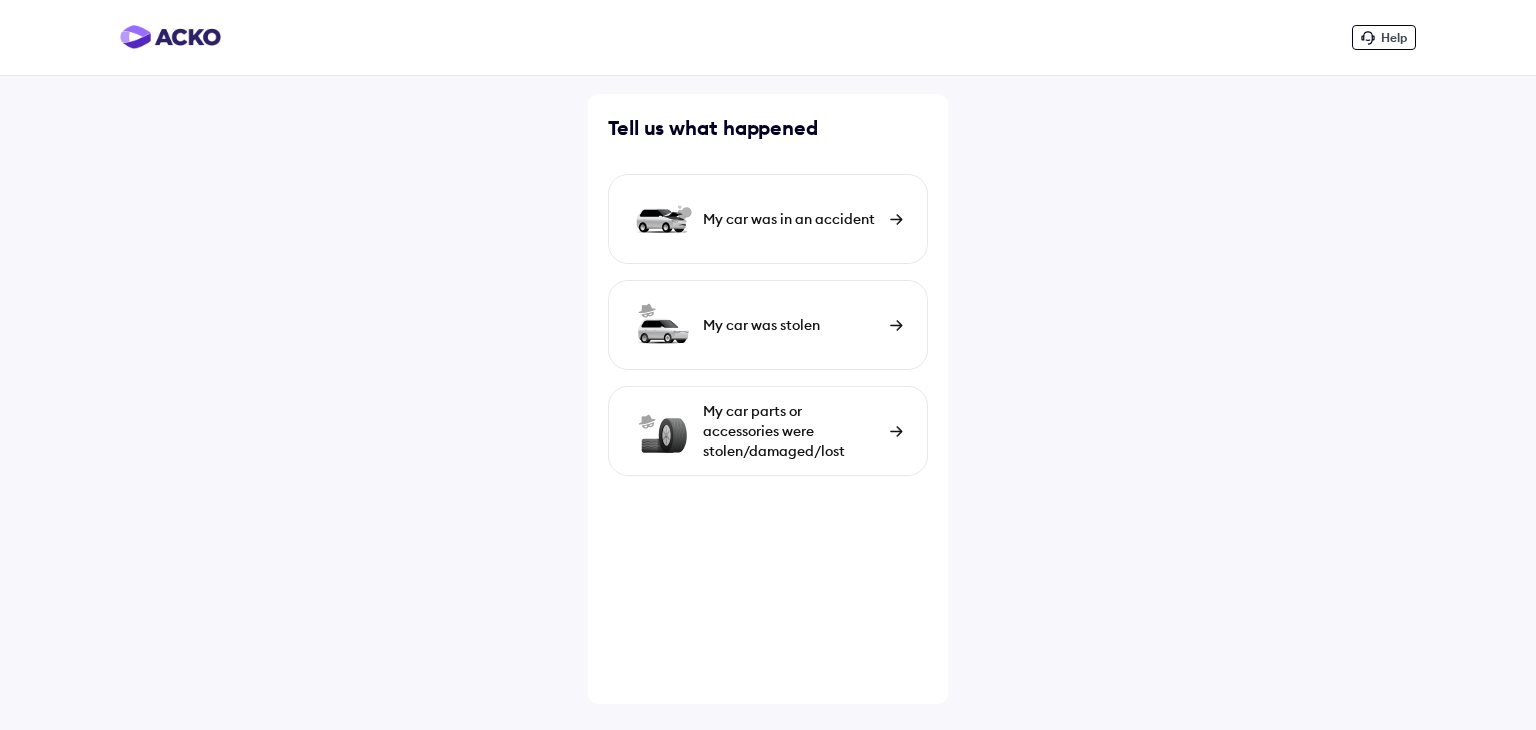 click at bounding box center (896, 431) 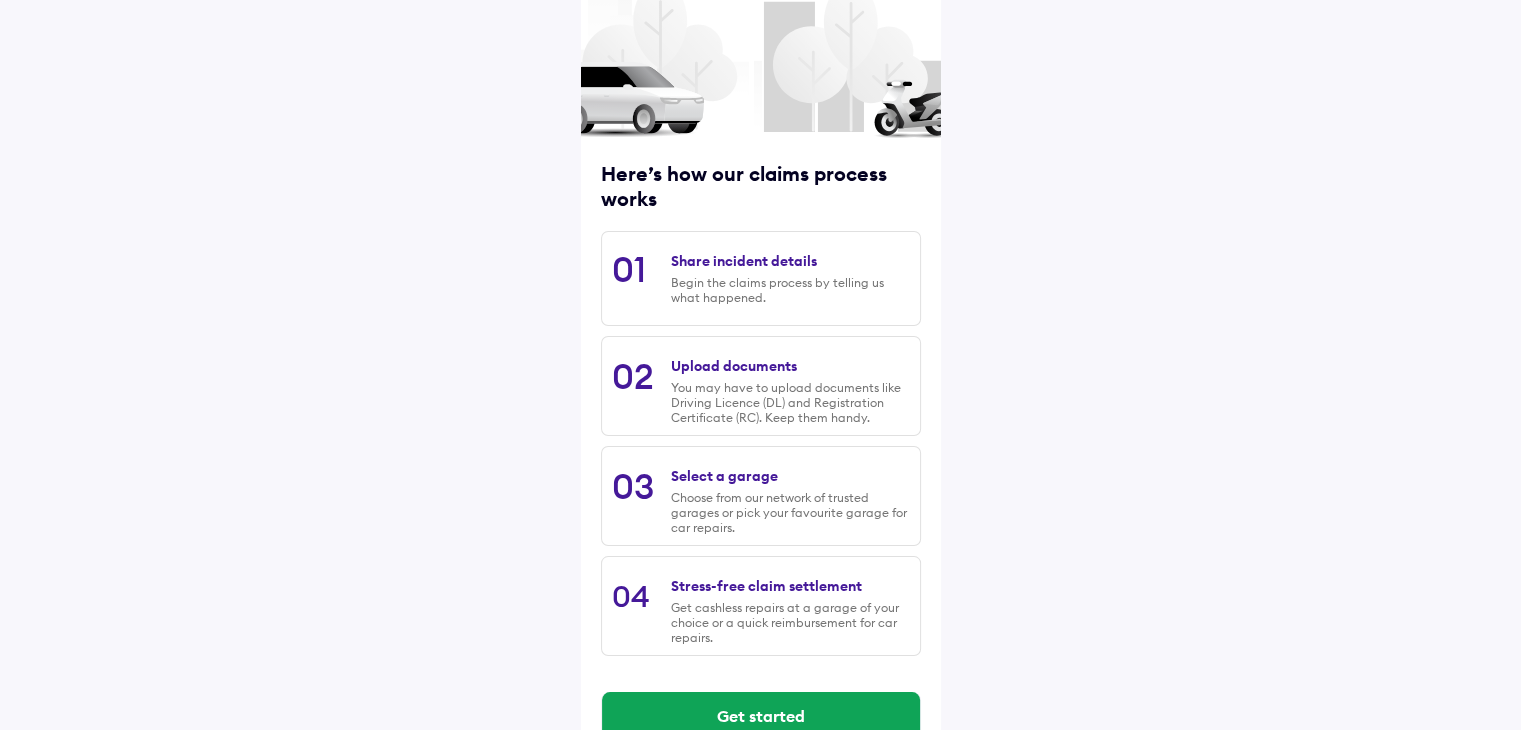 scroll, scrollTop: 169, scrollLeft: 0, axis: vertical 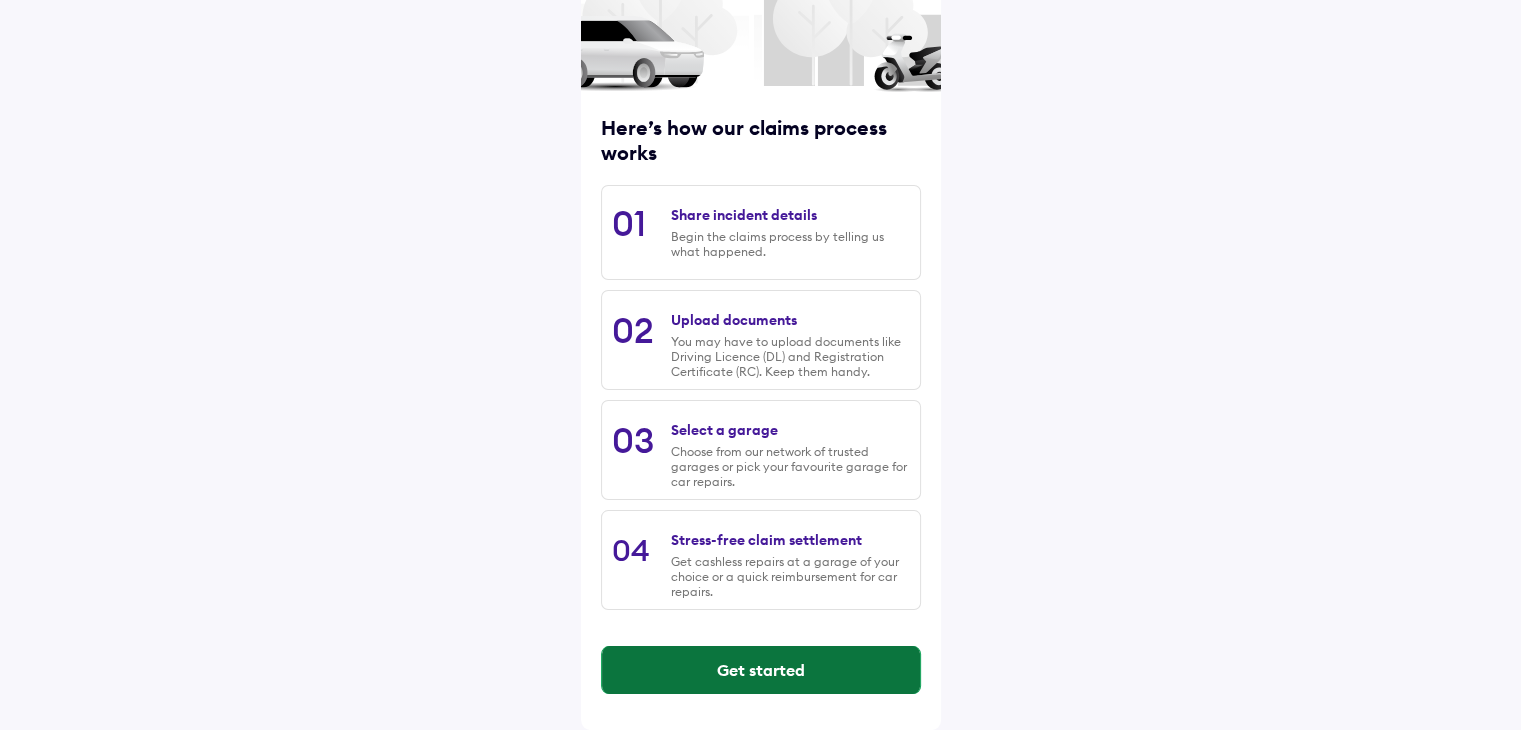 click on "Get started" at bounding box center (761, 670) 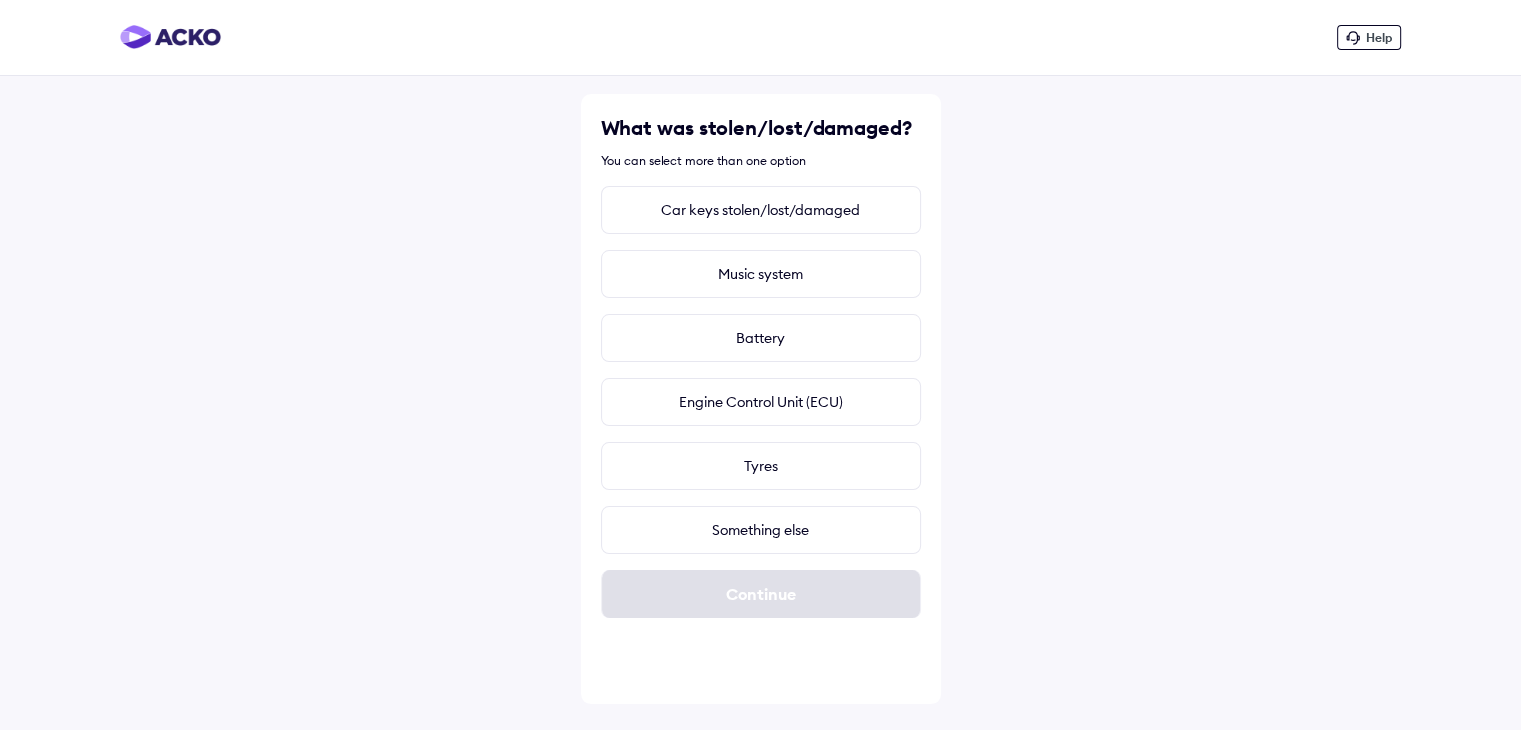 scroll, scrollTop: 0, scrollLeft: 0, axis: both 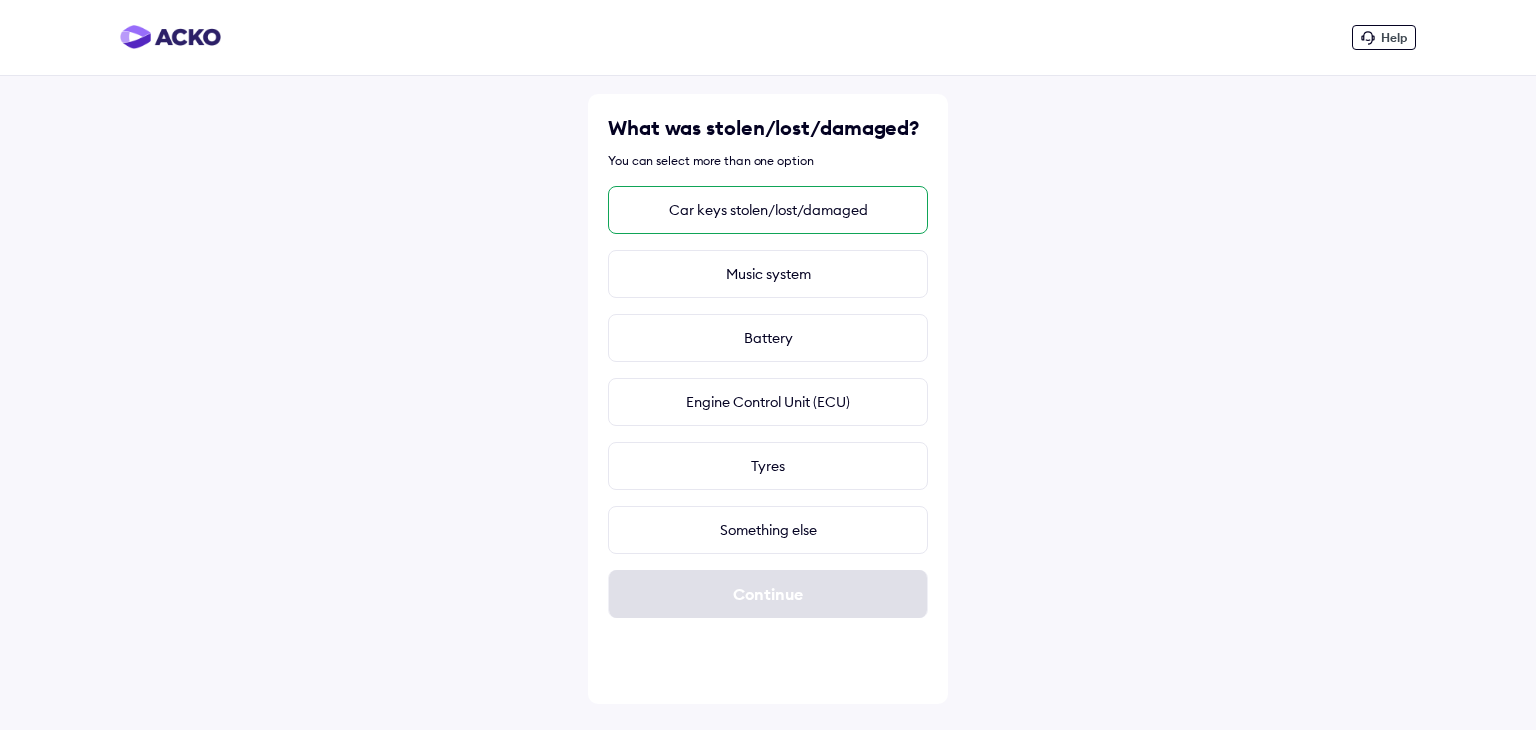 click on "Car keys stolen/lost/damaged" at bounding box center [768, 210] 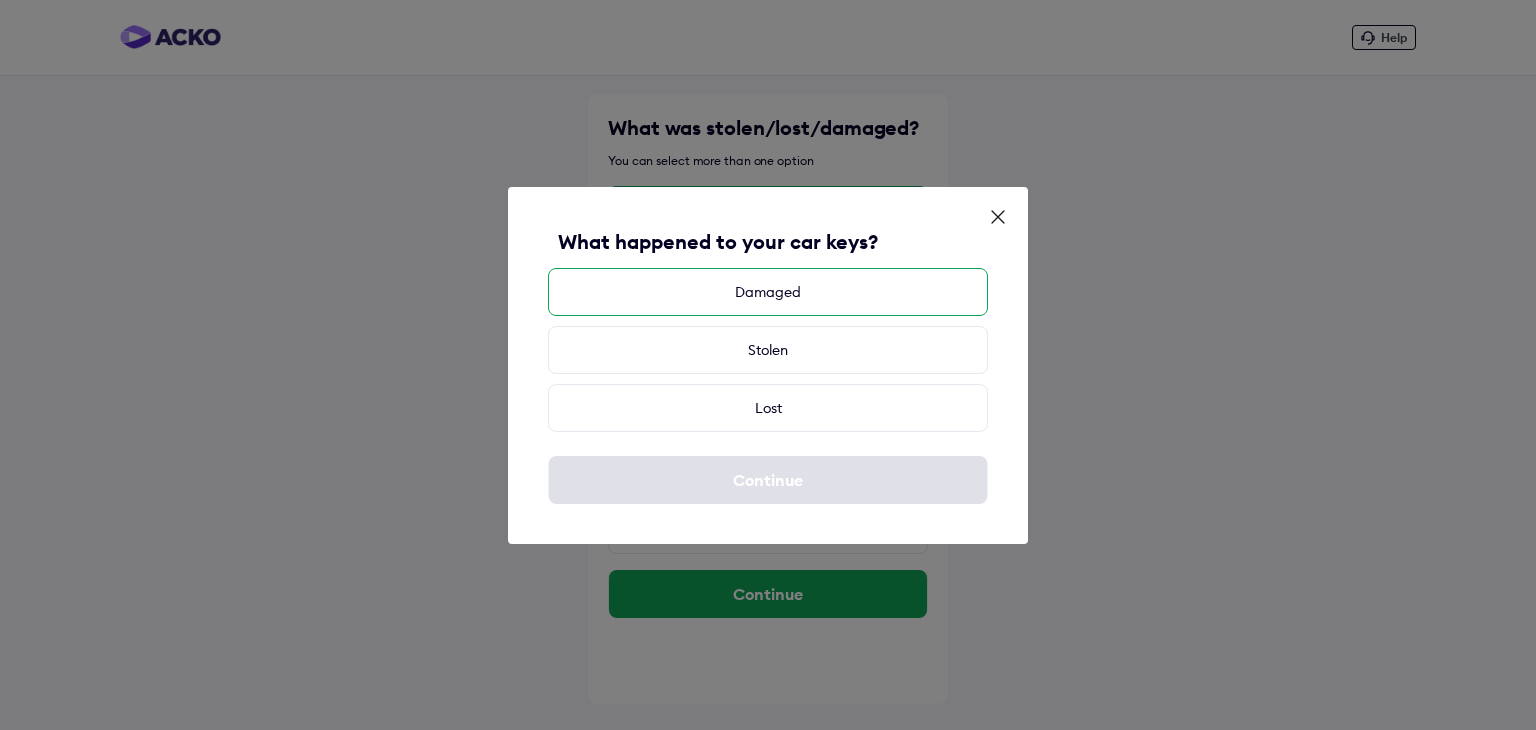 click on "Damaged" at bounding box center (768, 292) 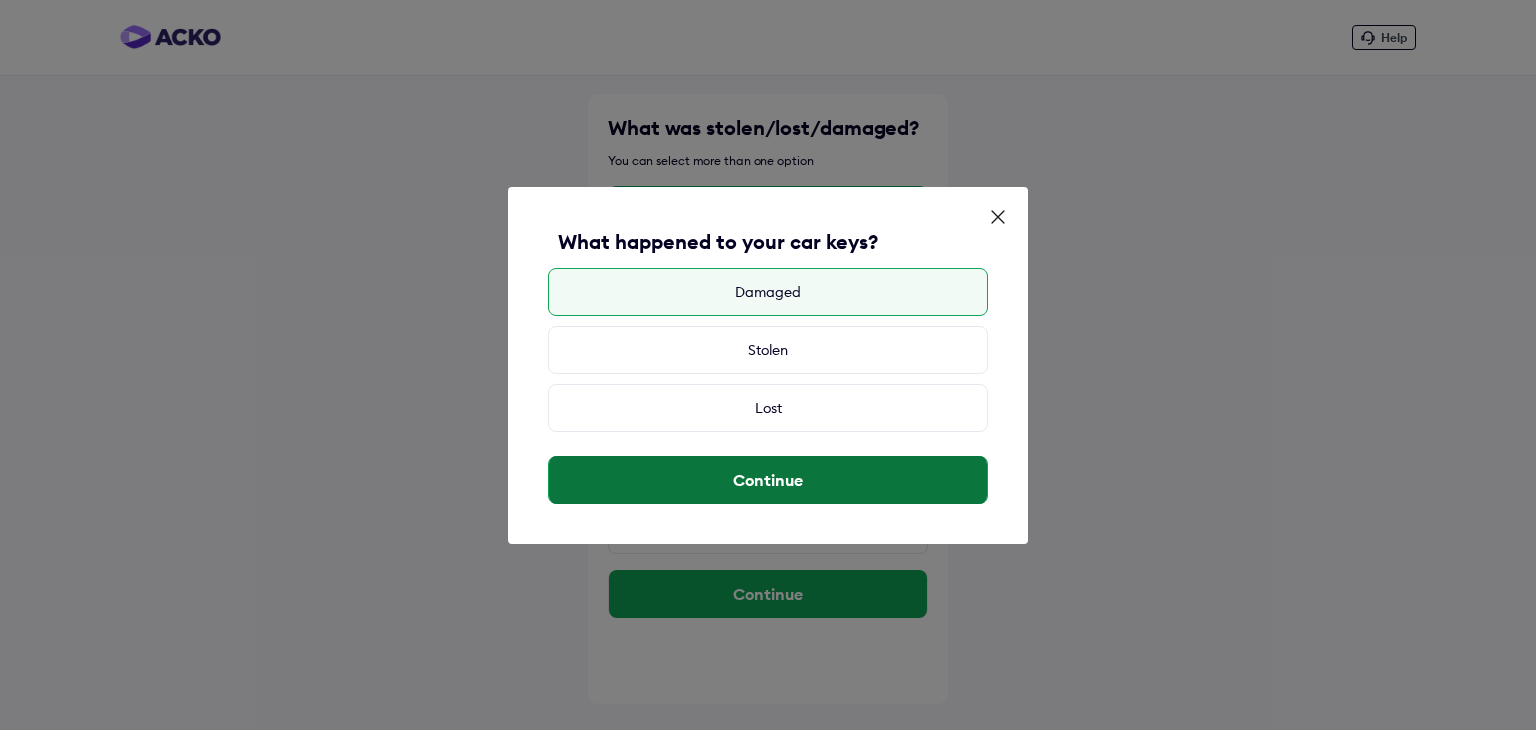 click on "Continue" at bounding box center (768, 480) 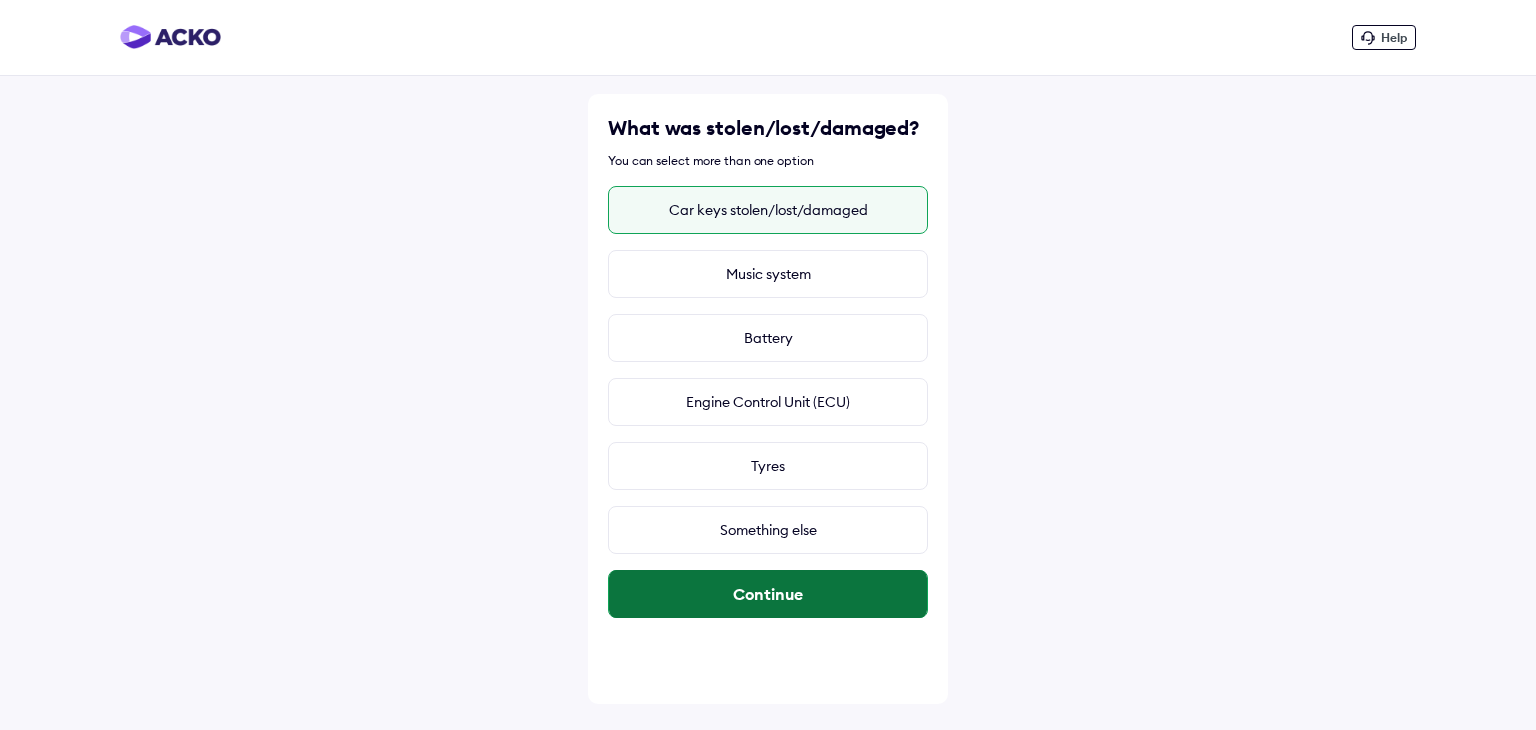 click on "Continue" at bounding box center (768, 594) 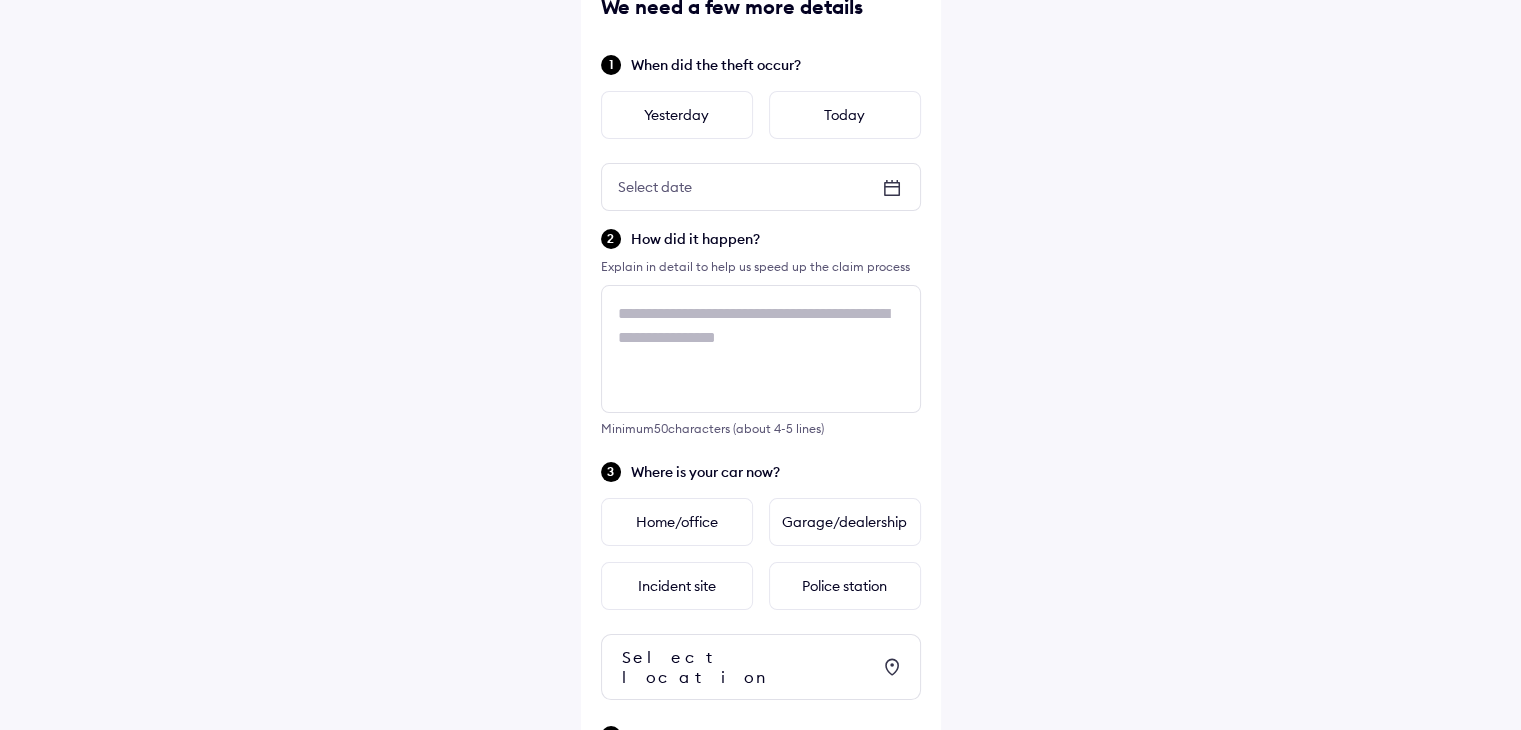 scroll, scrollTop: 124, scrollLeft: 0, axis: vertical 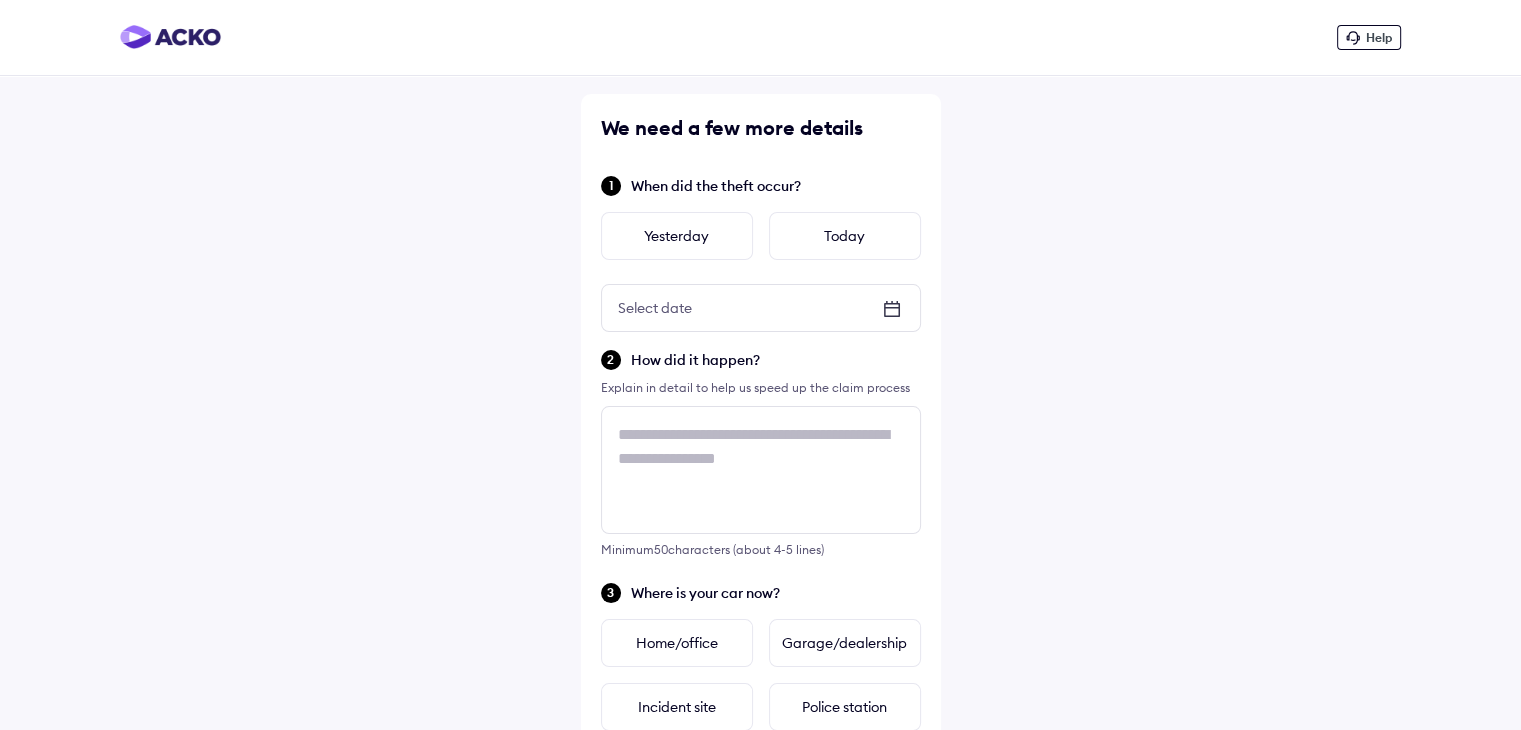 click on "Help" at bounding box center (1379, 37) 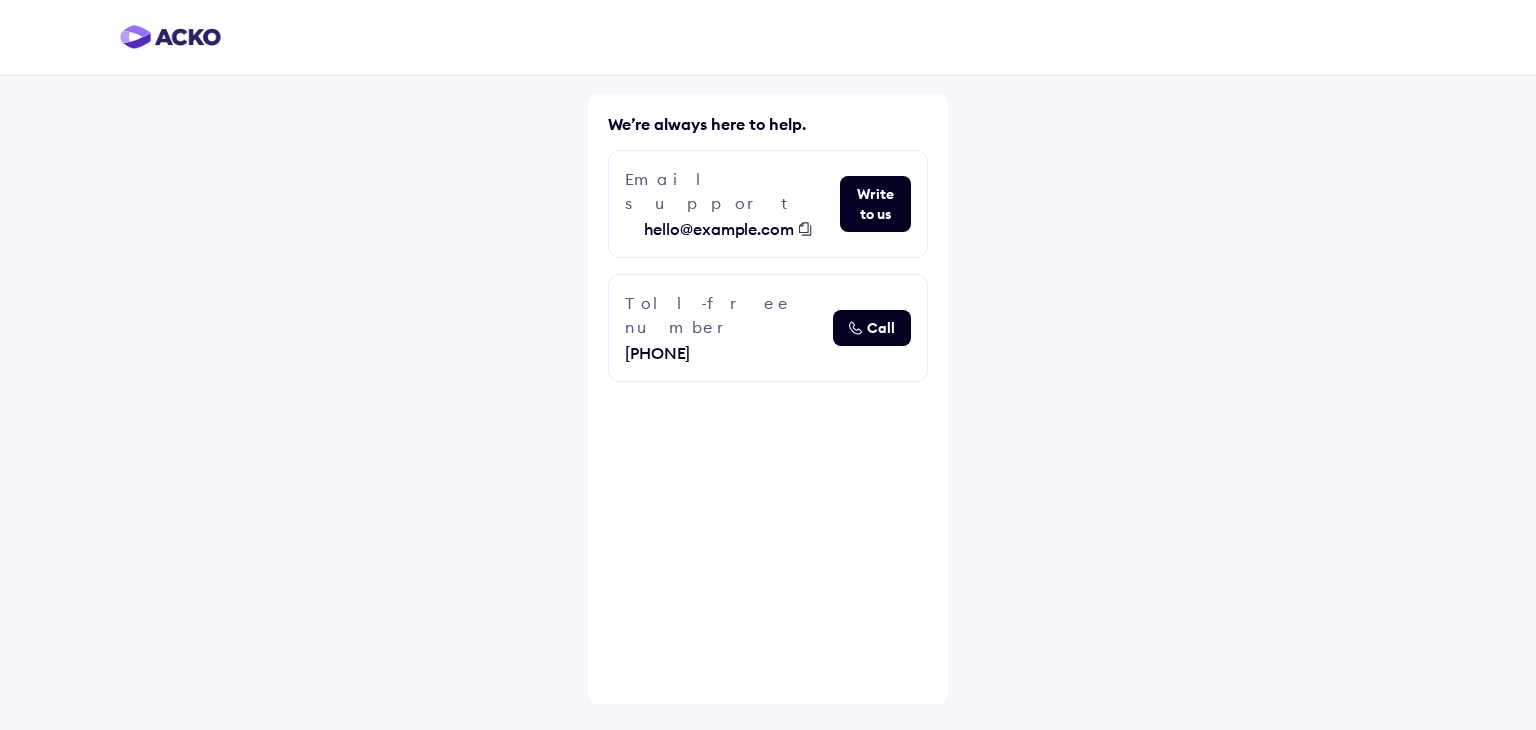 click on "Call" at bounding box center (872, 328) 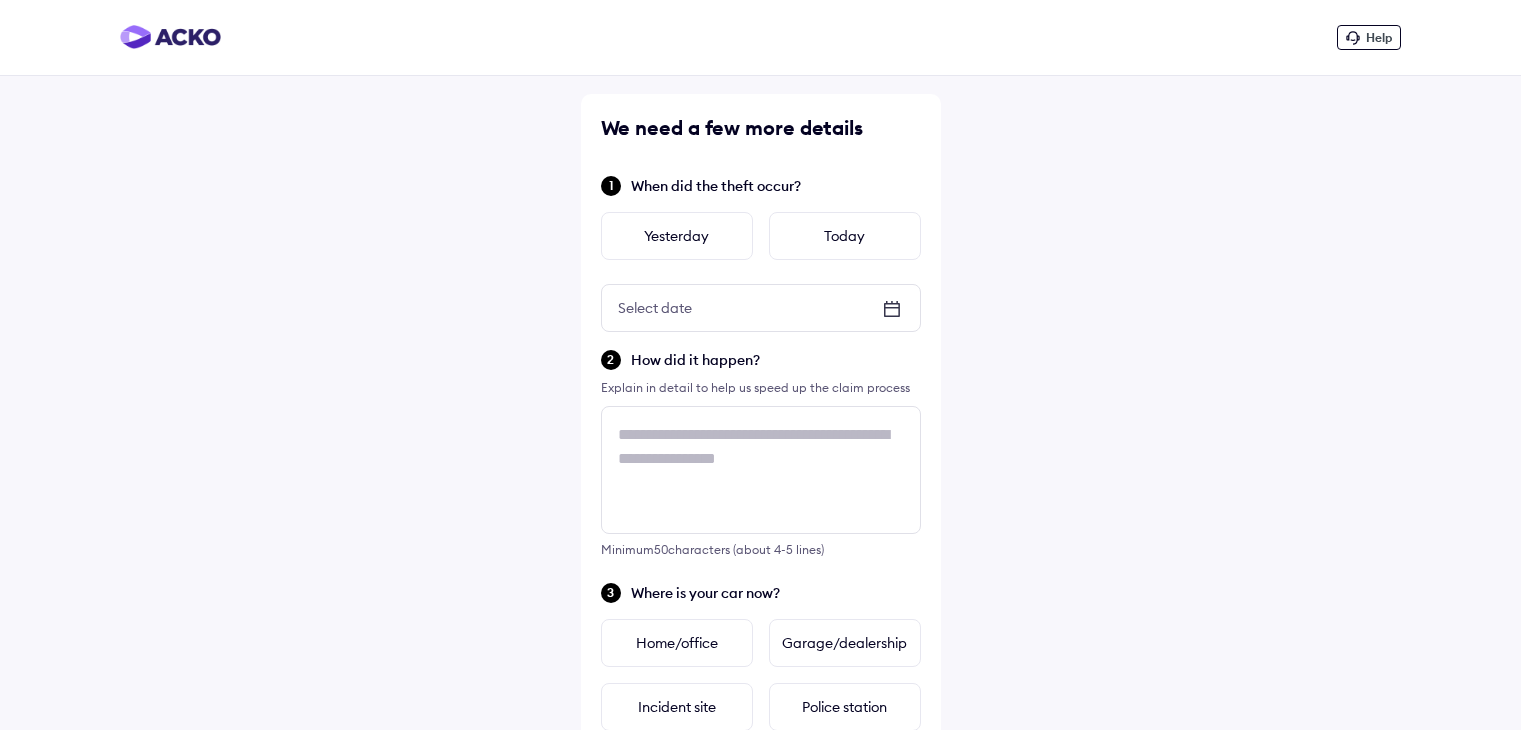 scroll, scrollTop: 0, scrollLeft: 0, axis: both 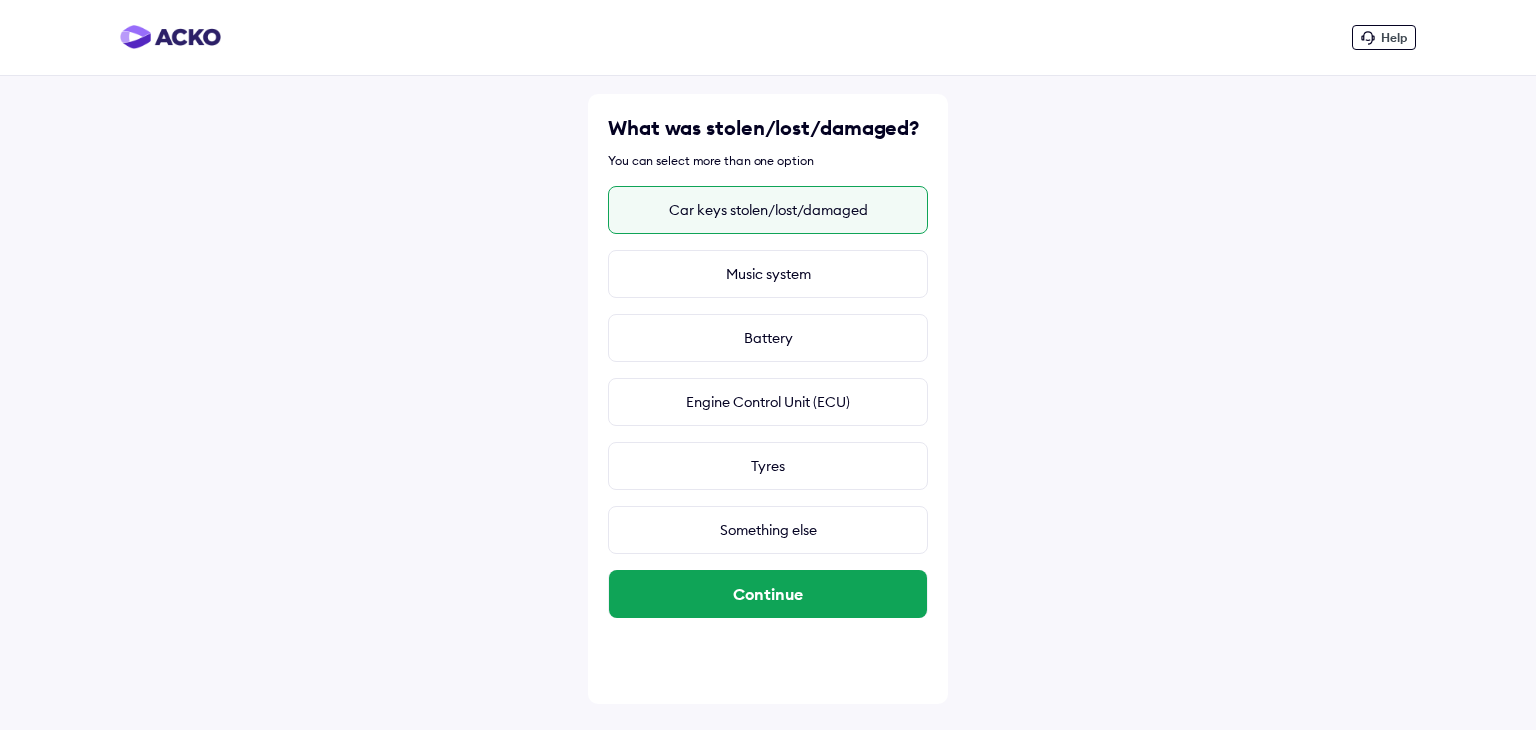 click on "Car keys stolen/lost/damaged" at bounding box center [768, 210] 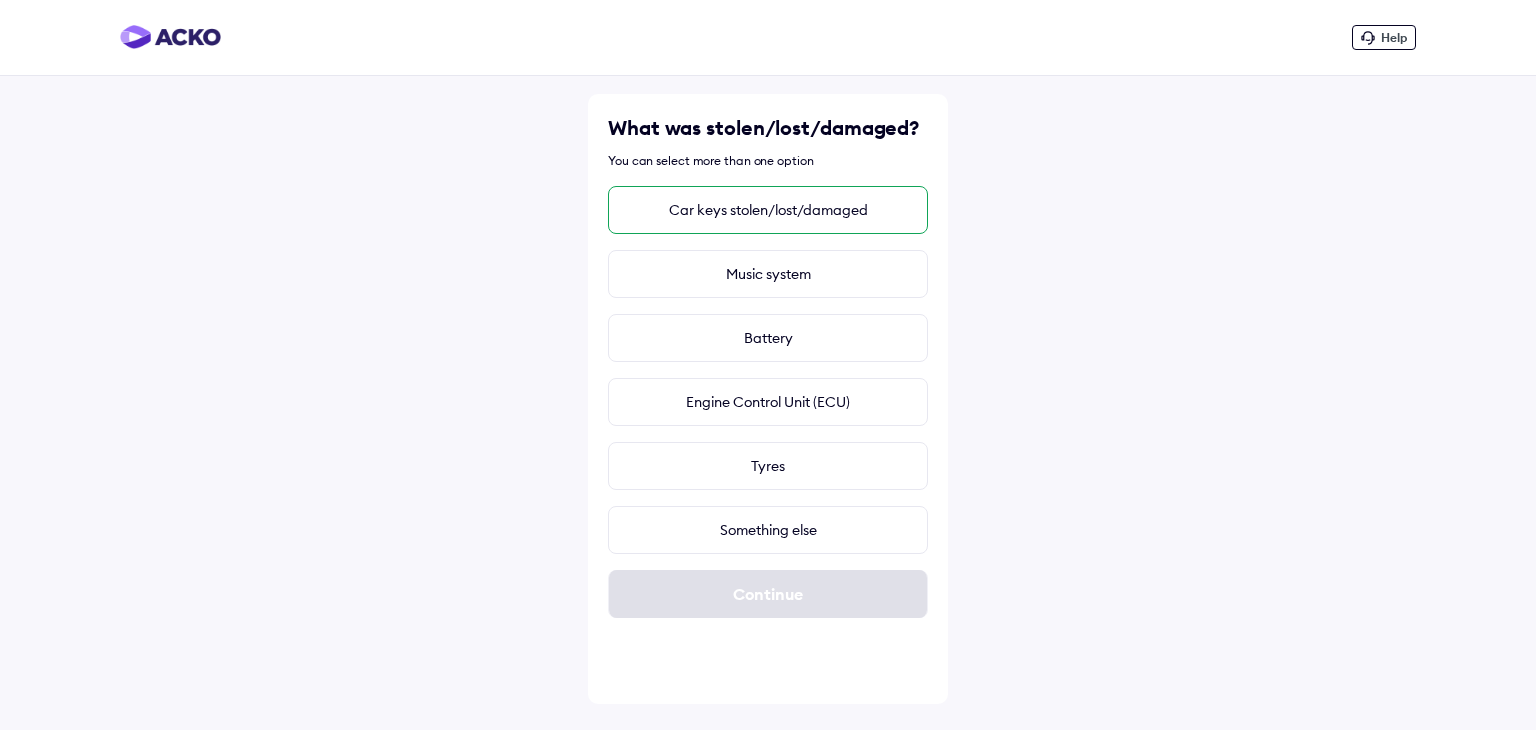 click on "Car keys stolen/lost/damaged" at bounding box center [768, 210] 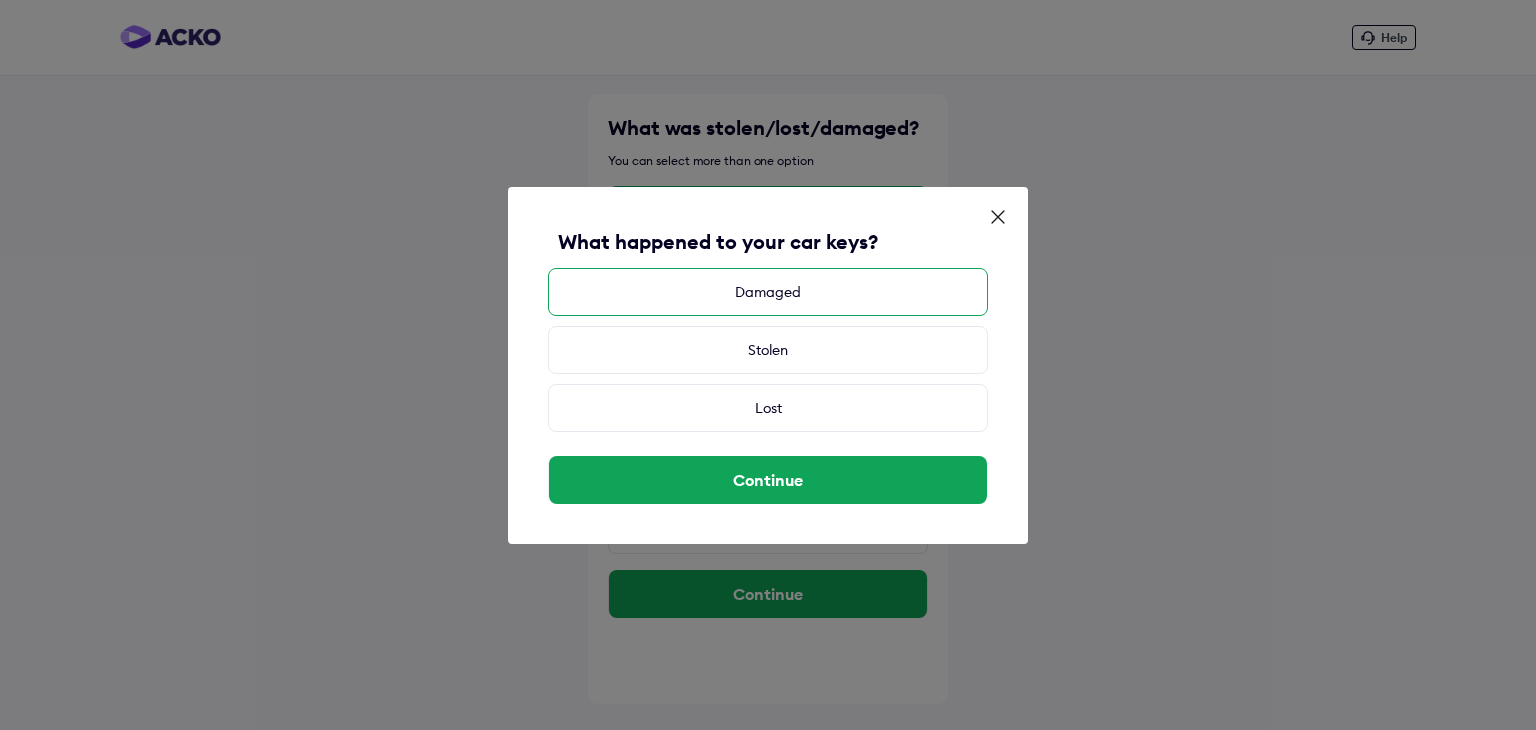 click on "Damaged" at bounding box center [768, 292] 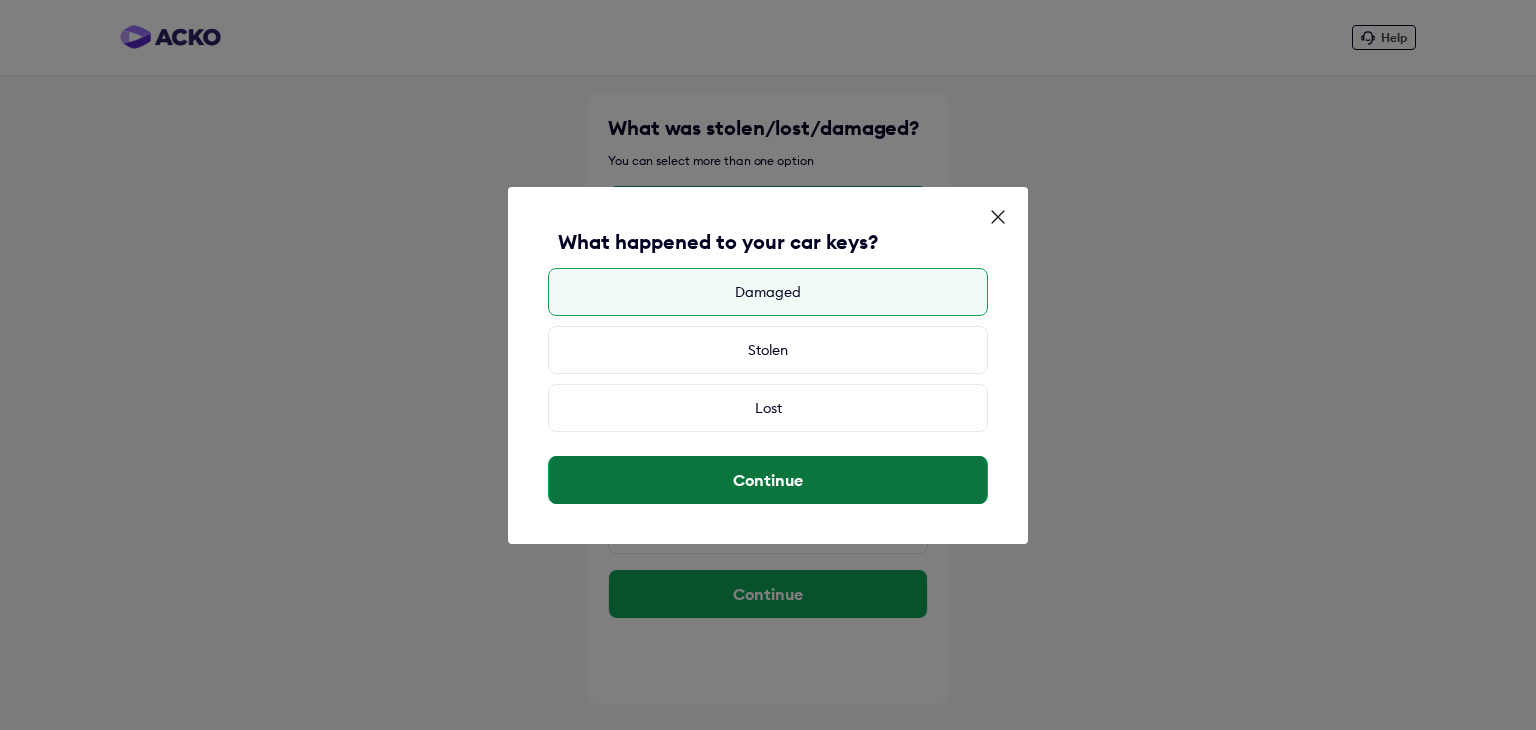 click on "Continue" at bounding box center (768, 480) 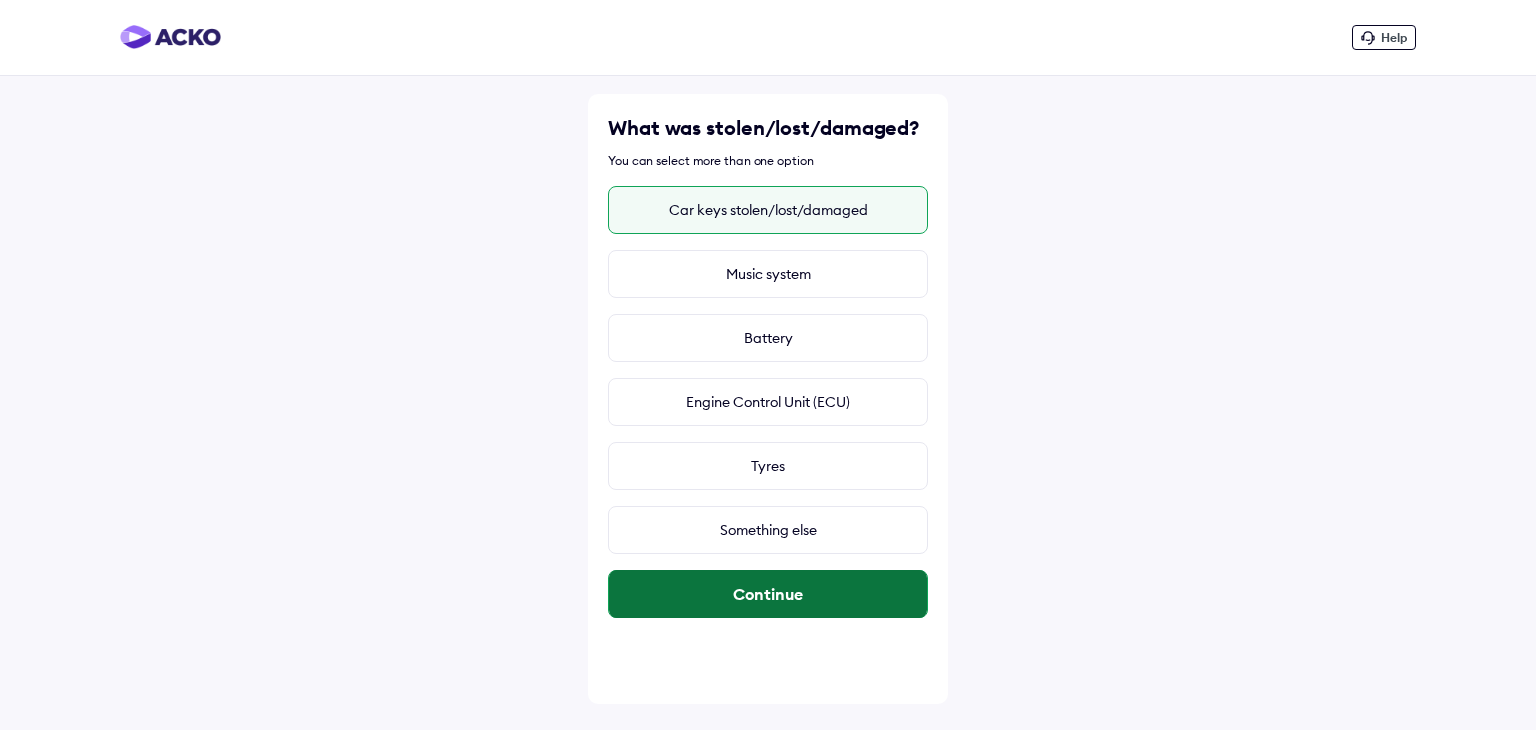 click on "Continue" at bounding box center [768, 594] 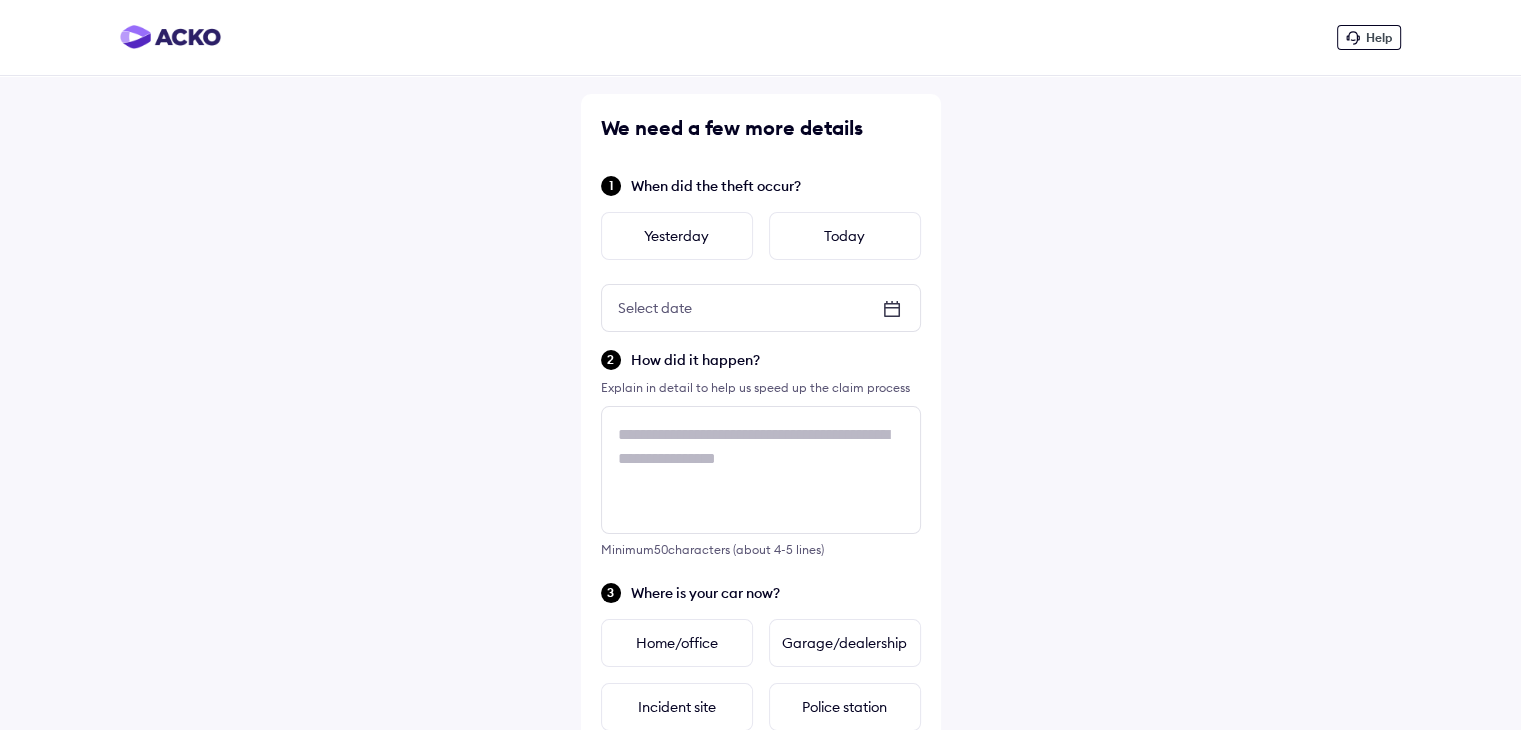 click 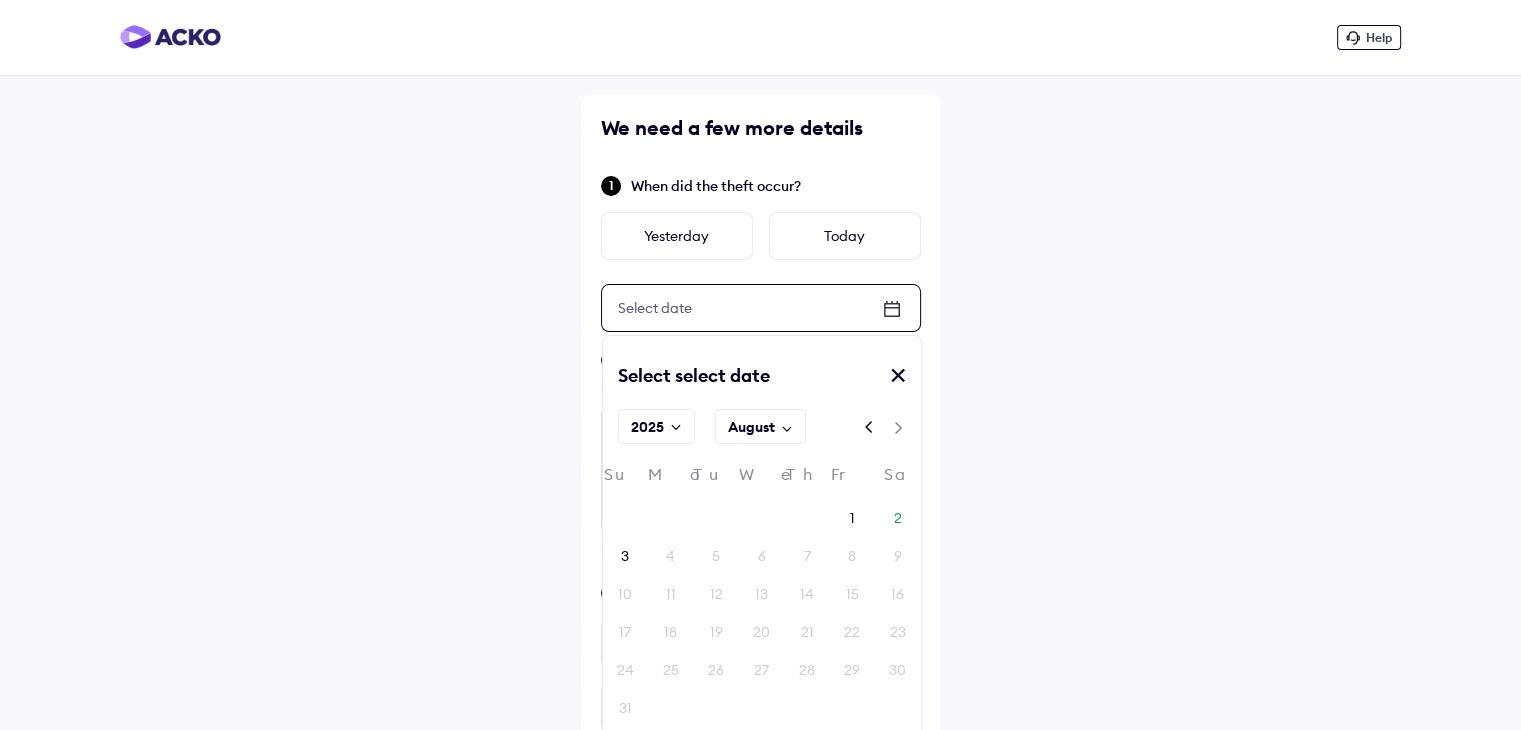click 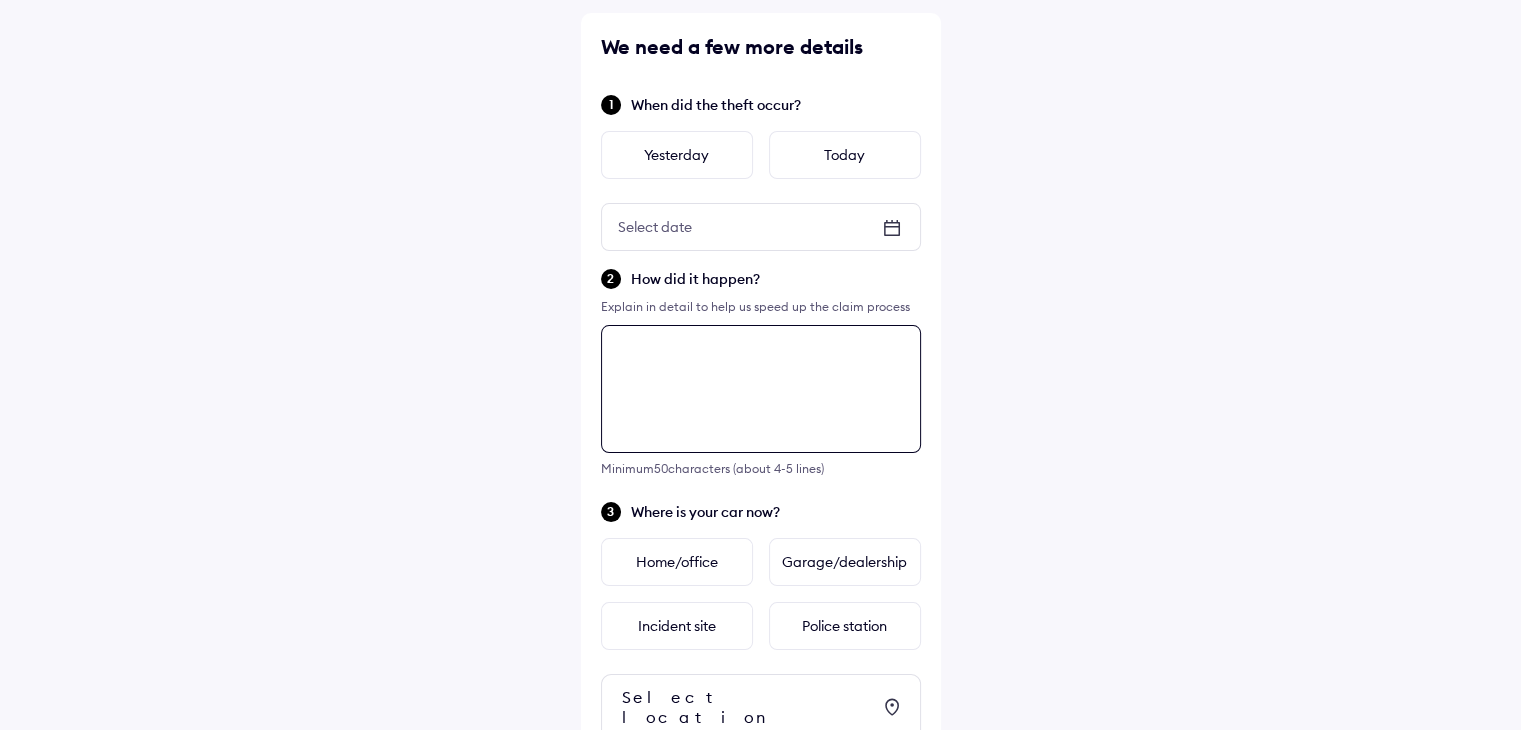 click on "We need a few more details When did the theft occur? Yesterday Today Select date Select date How did it happen? Explain in detail to help us speed up the claim process Minimum  50  characters (about 4-5 lines) Where is your car now? Home/office Garage/dealership Incident site Police station Select location Have you informed the police yet? Yes No Share photos of the key damage Car Keys Add Photo Continue" at bounding box center [761, 588] 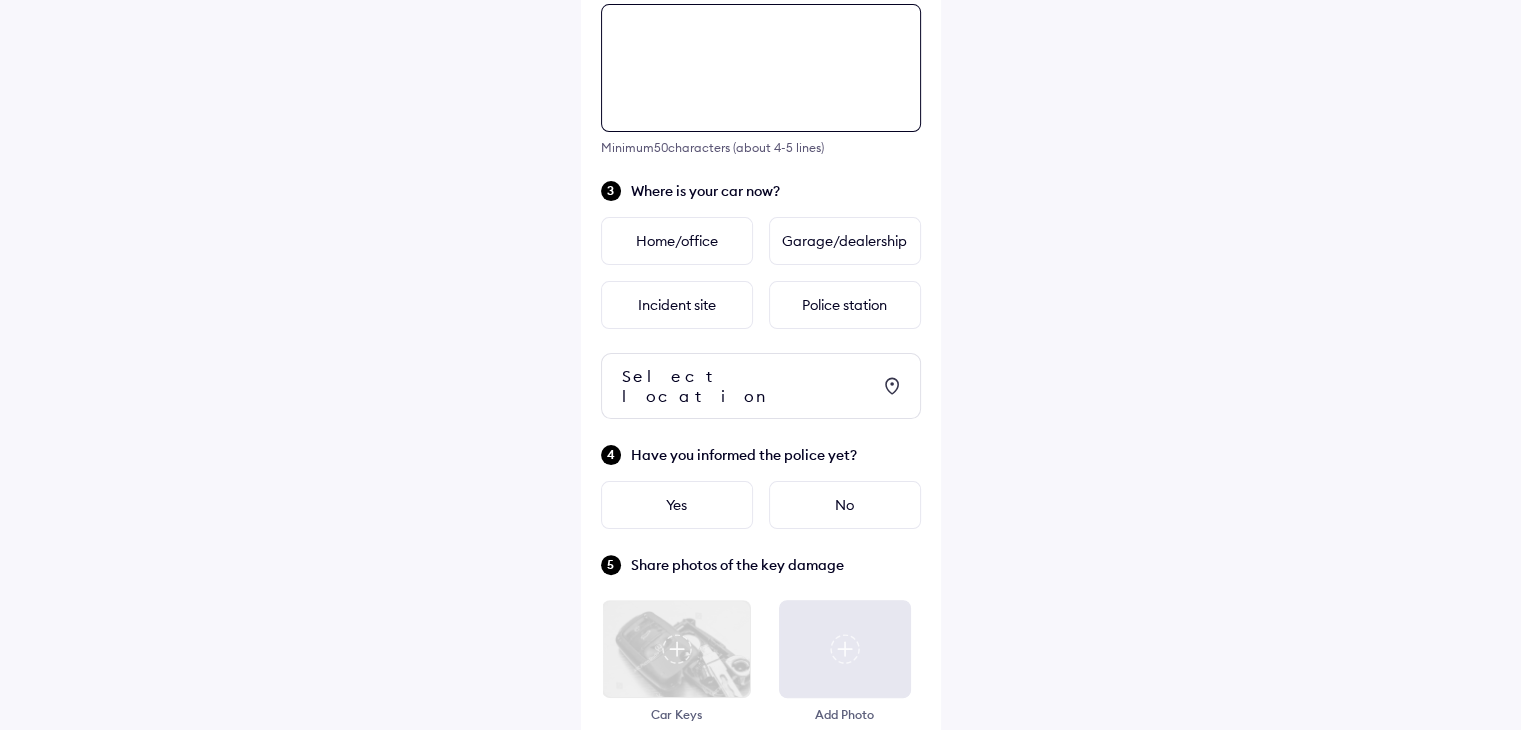 scroll, scrollTop: 406, scrollLeft: 0, axis: vertical 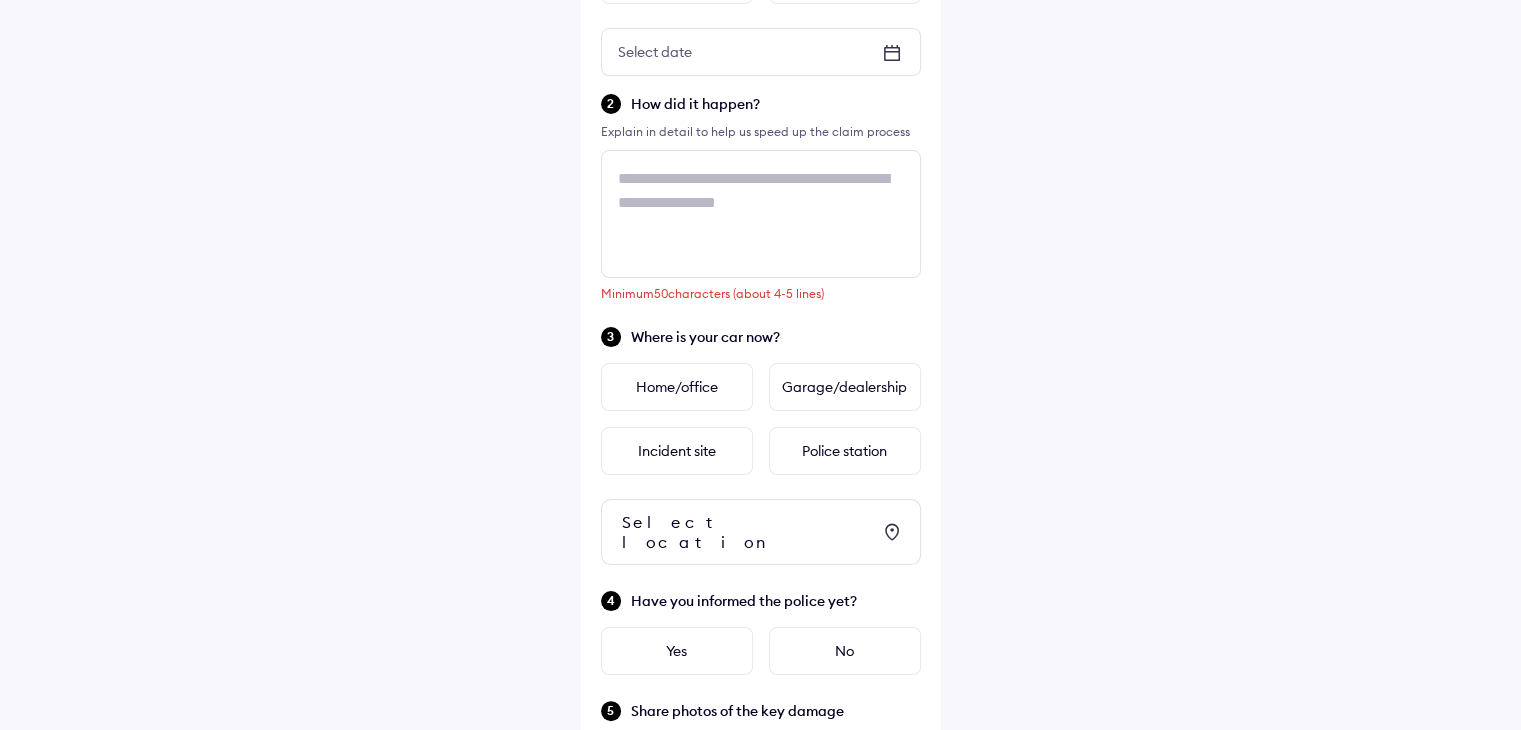 click on "Help We need a few more details When did the theft occur? Yesterday Today Select date Select date How did it happen? Explain in detail to help us speed up the claim process Minimum  50  characters (about 4-5 lines) Where is your car now? Home/office Garage/dealership Incident site Police station Select location Have you informed the police yet? Yes No Share photos of the key damage Car Keys Add Photo Continue" at bounding box center [760, 366] 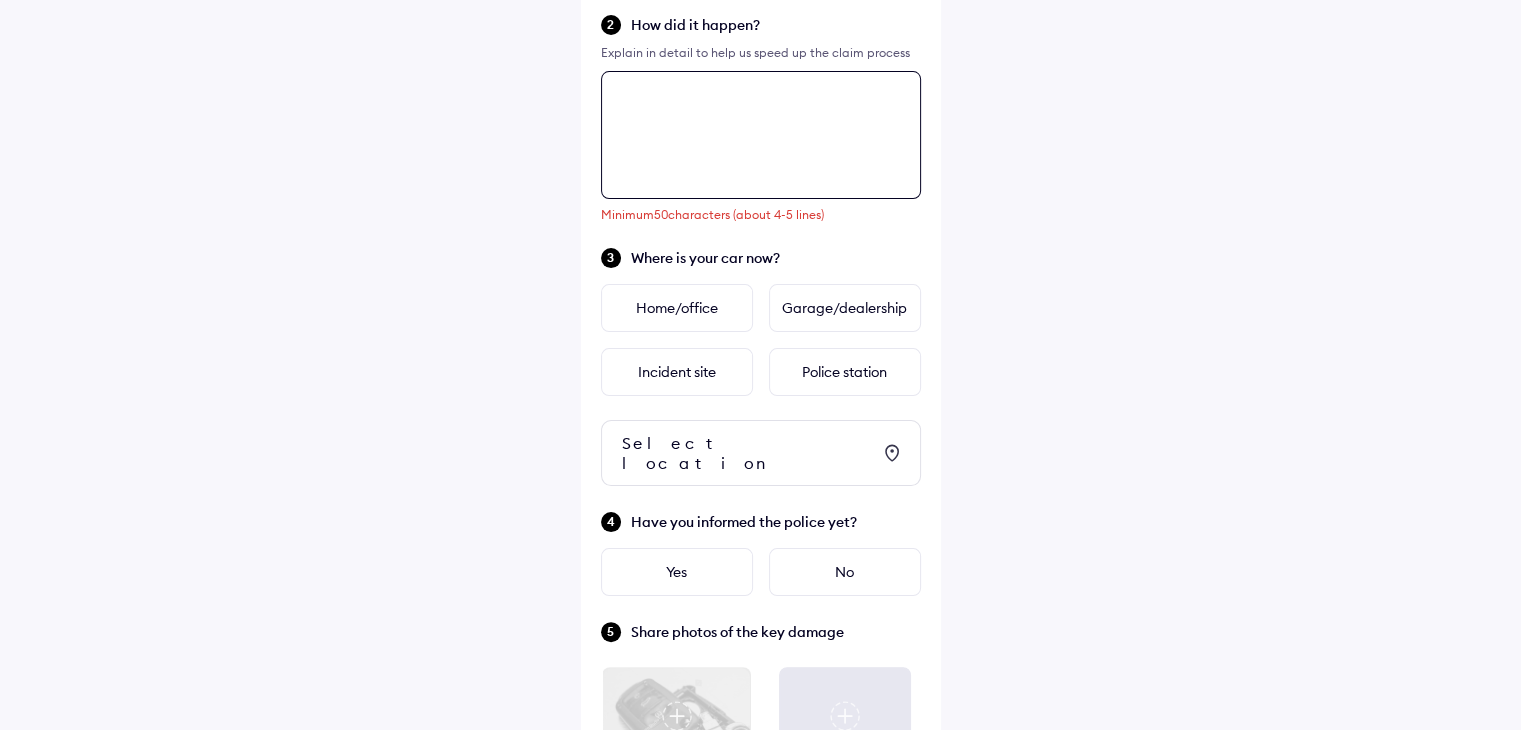 click on "We need a few more details When did the theft occur? Yesterday Today Select date Select date How did it happen? Explain in detail to help us speed up the claim process Minimum  50  characters (about 4-5 lines) Where is your car now? Home/office Garage/dealership Incident site Police station Select location Have you informed the police yet? Yes No Share photos of the key damage Car Keys Add Photo Continue" at bounding box center [761, 334] 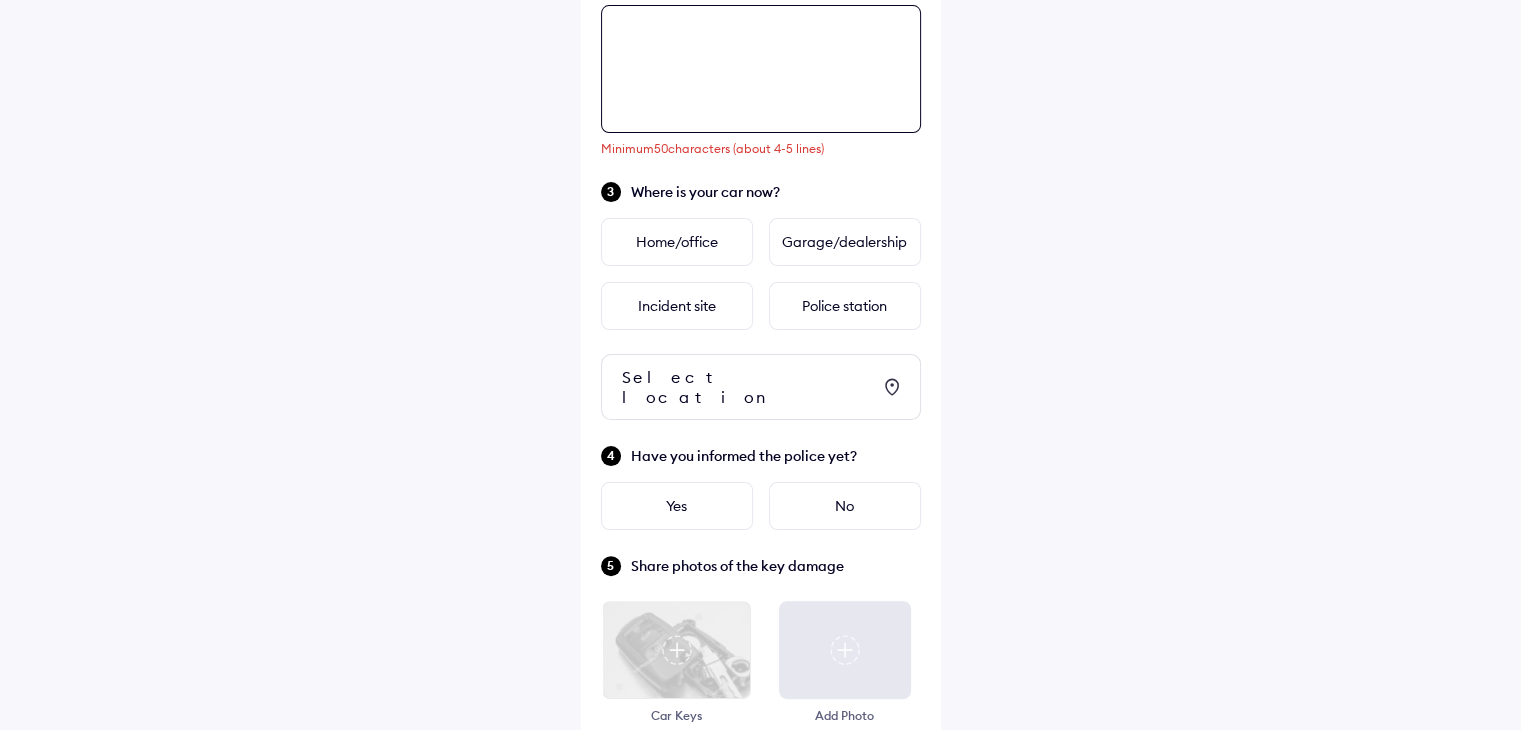 scroll, scrollTop: 406, scrollLeft: 0, axis: vertical 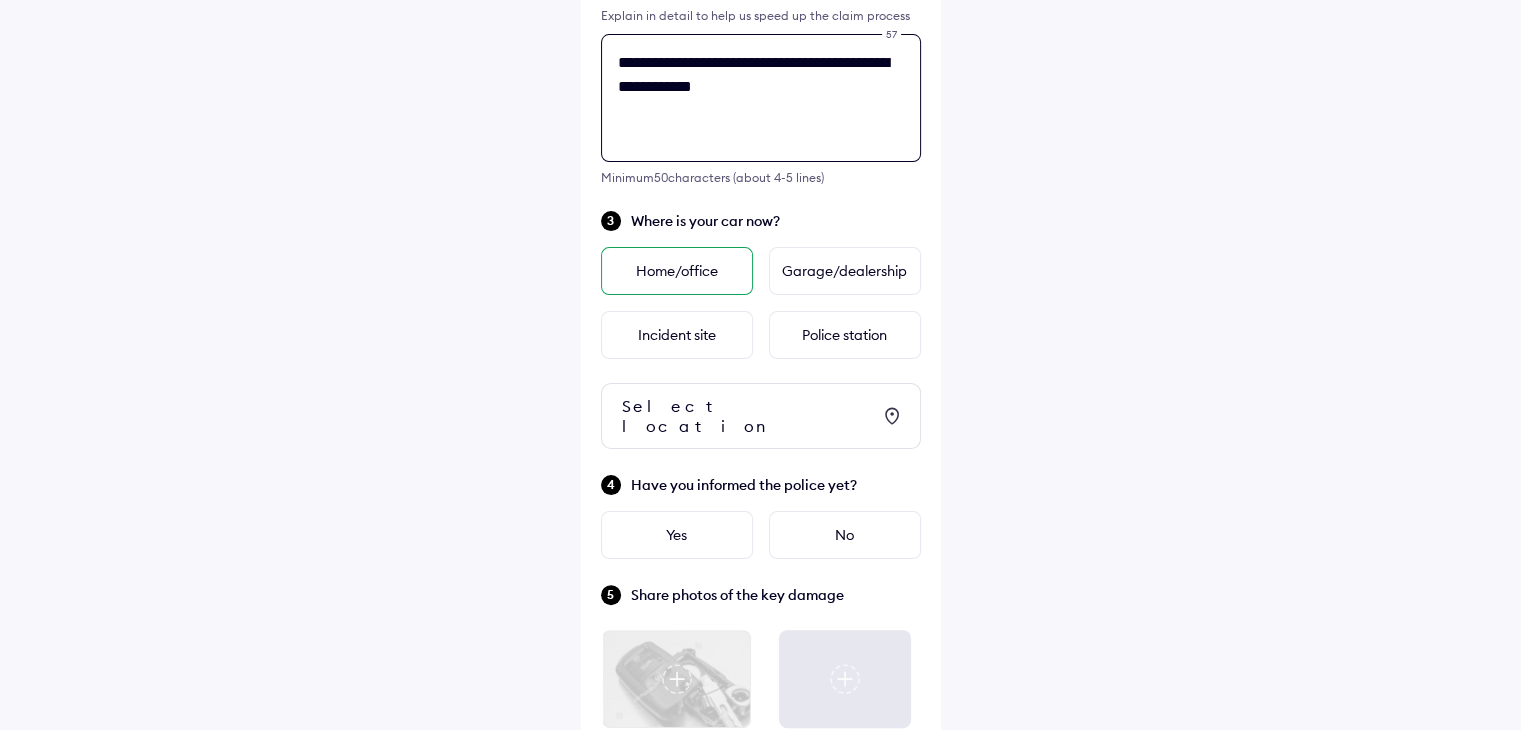 type on "**********" 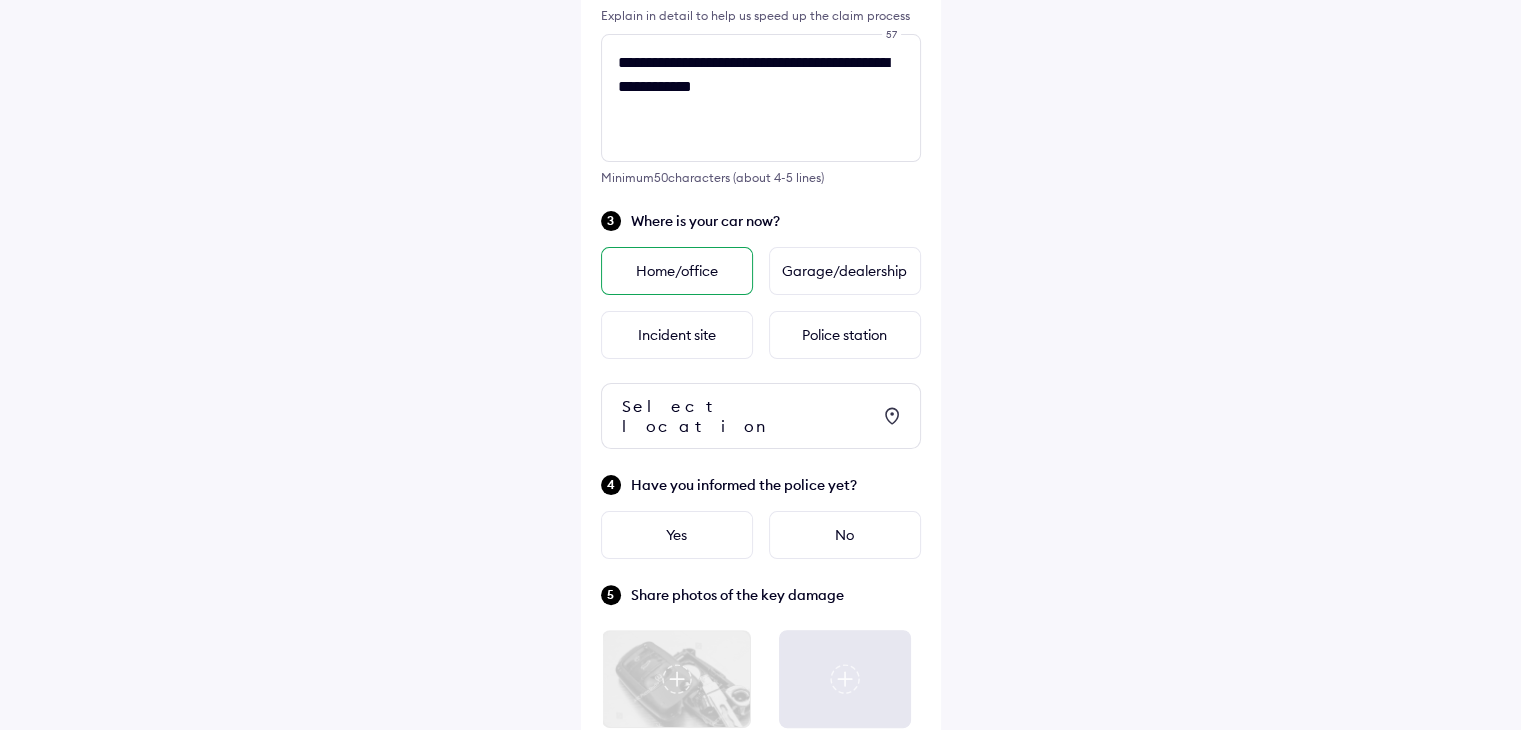 click on "Home/office" at bounding box center (677, 271) 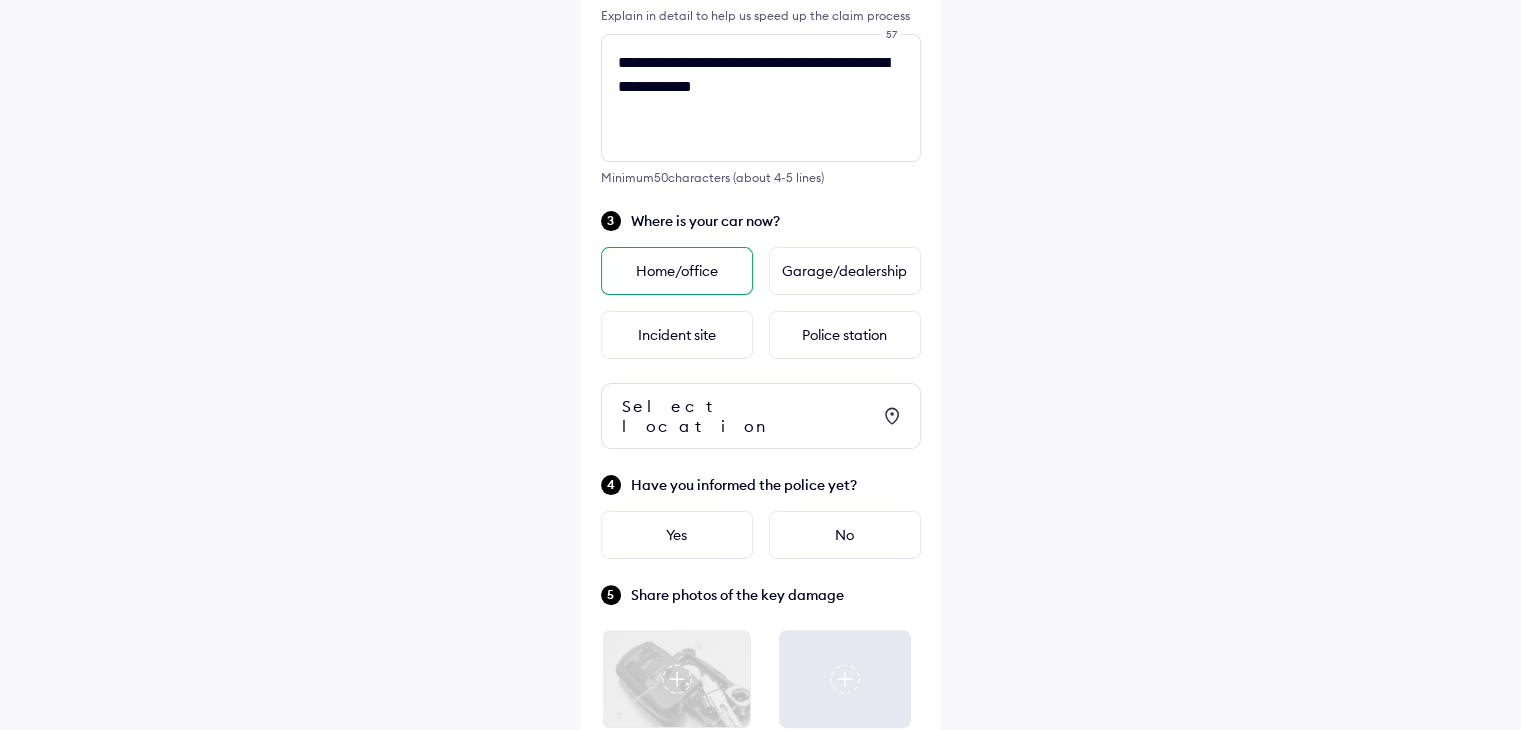 scroll, scrollTop: 0, scrollLeft: 0, axis: both 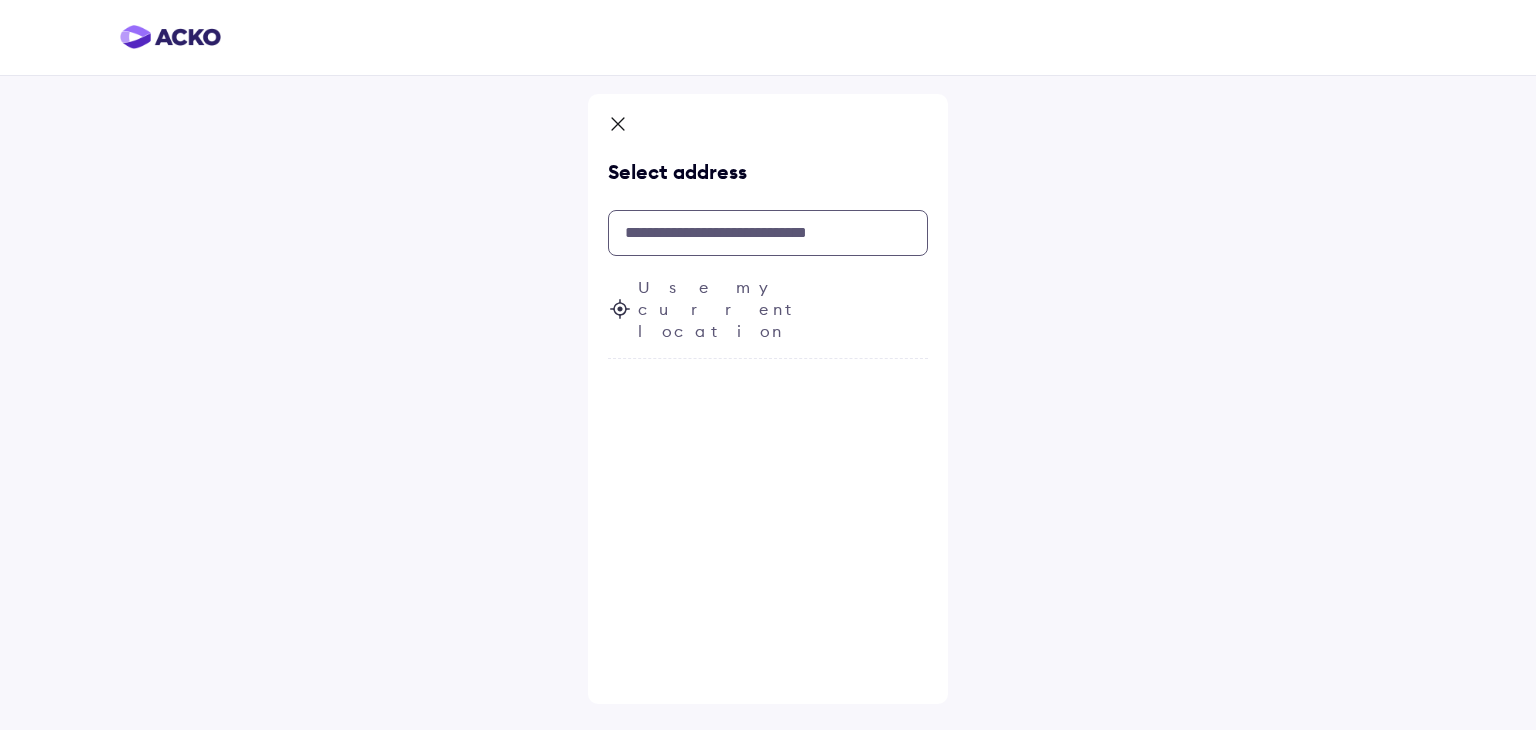 click at bounding box center [768, 233] 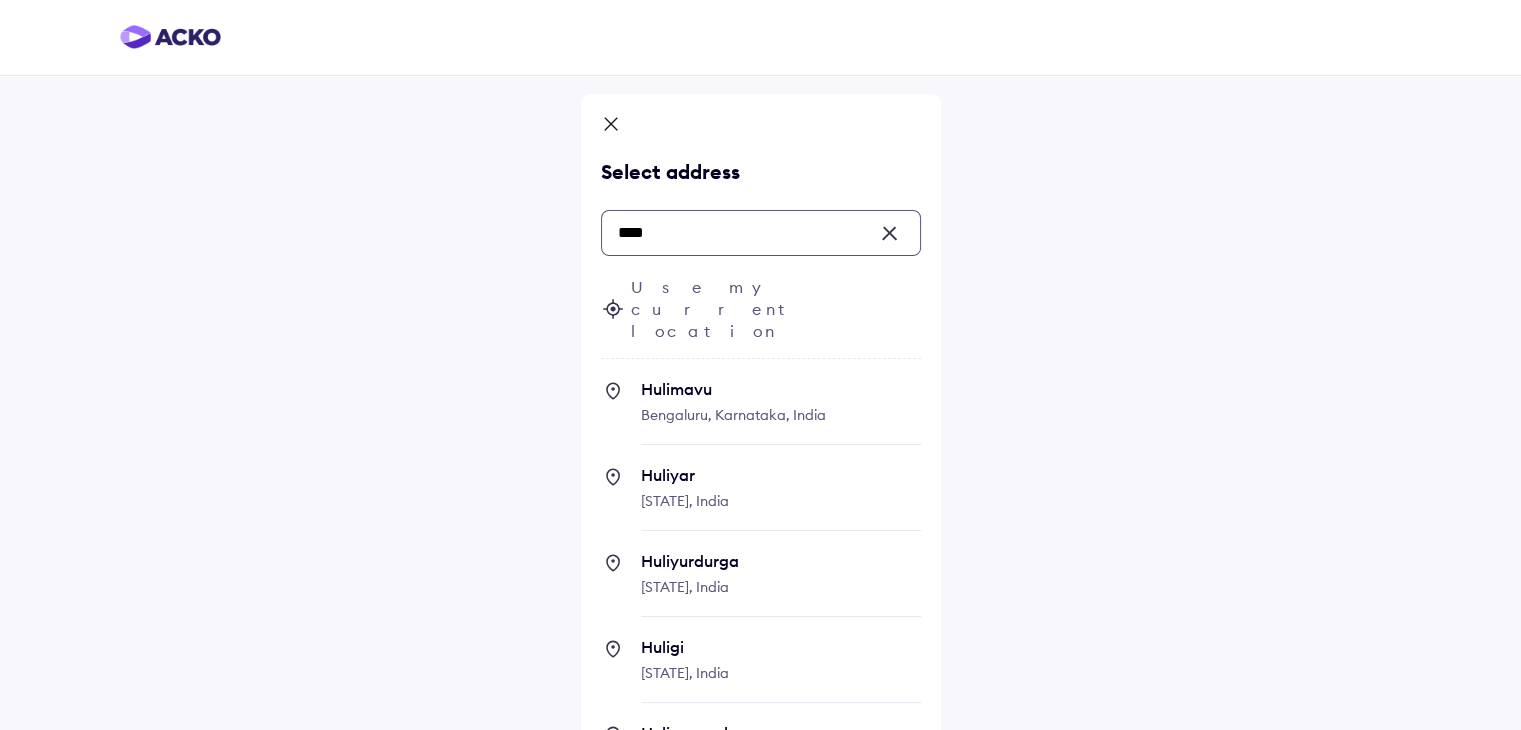 click on "Hulimavu" at bounding box center (781, 389) 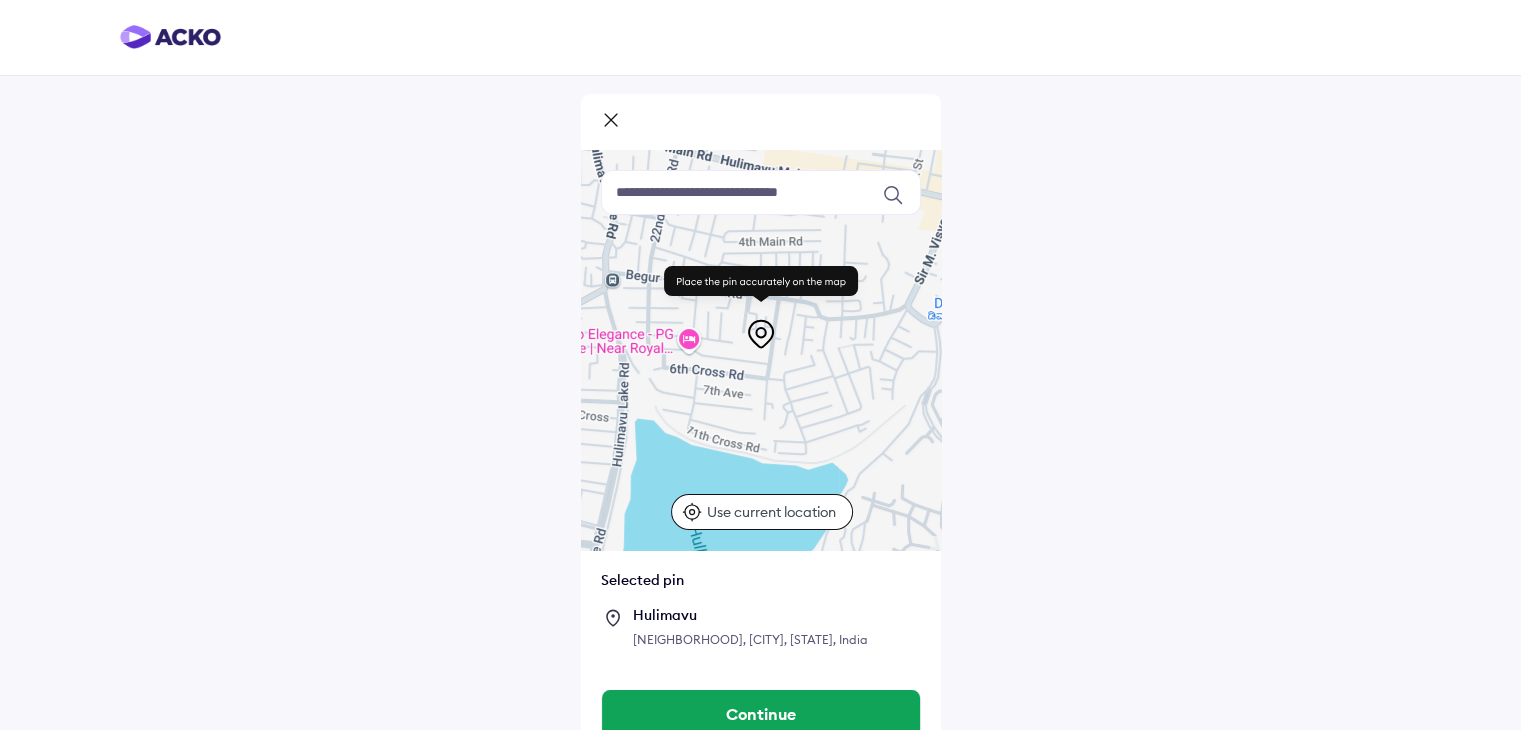 drag, startPoint x: 750, startPoint y: 365, endPoint x: 587, endPoint y: 559, distance: 253.38705 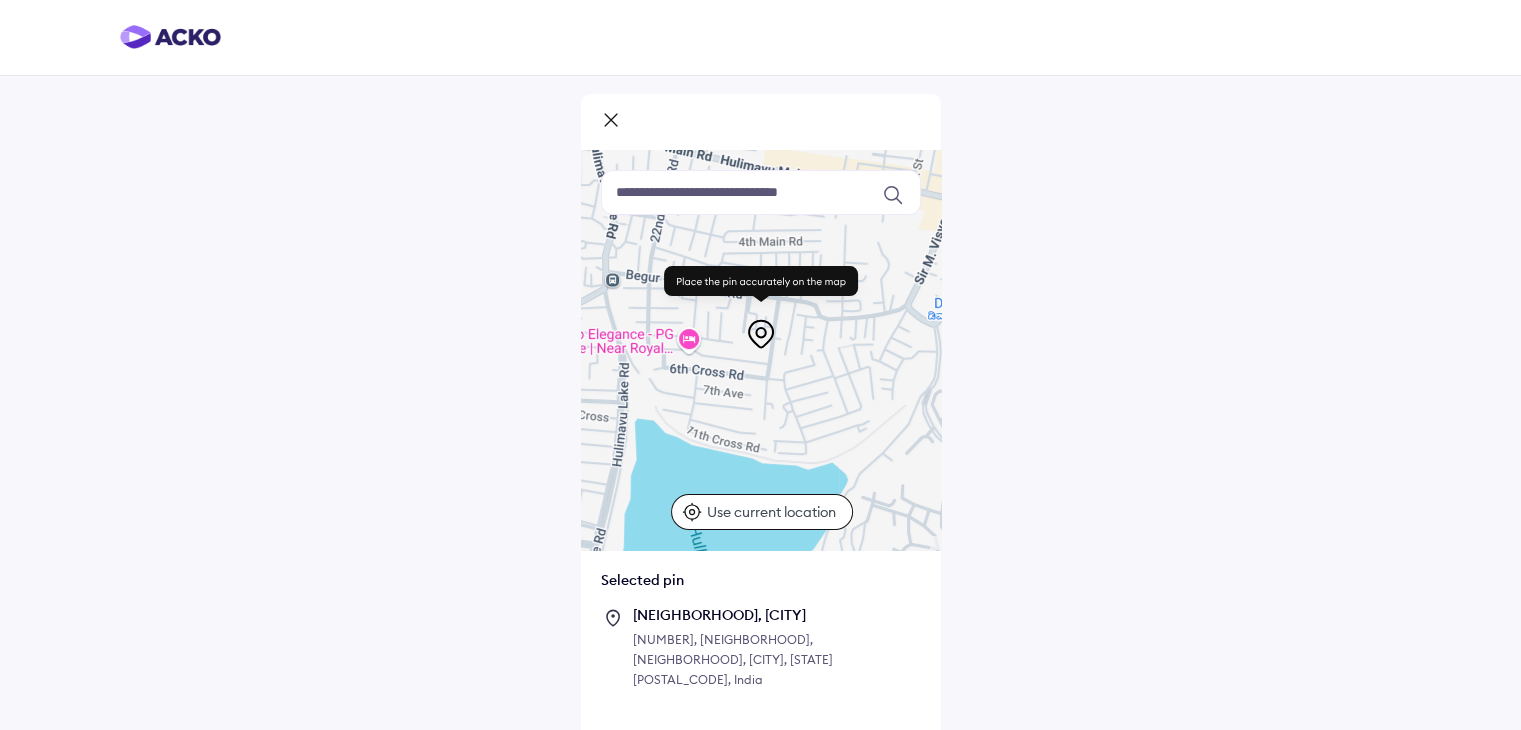 click at bounding box center [761, 192] 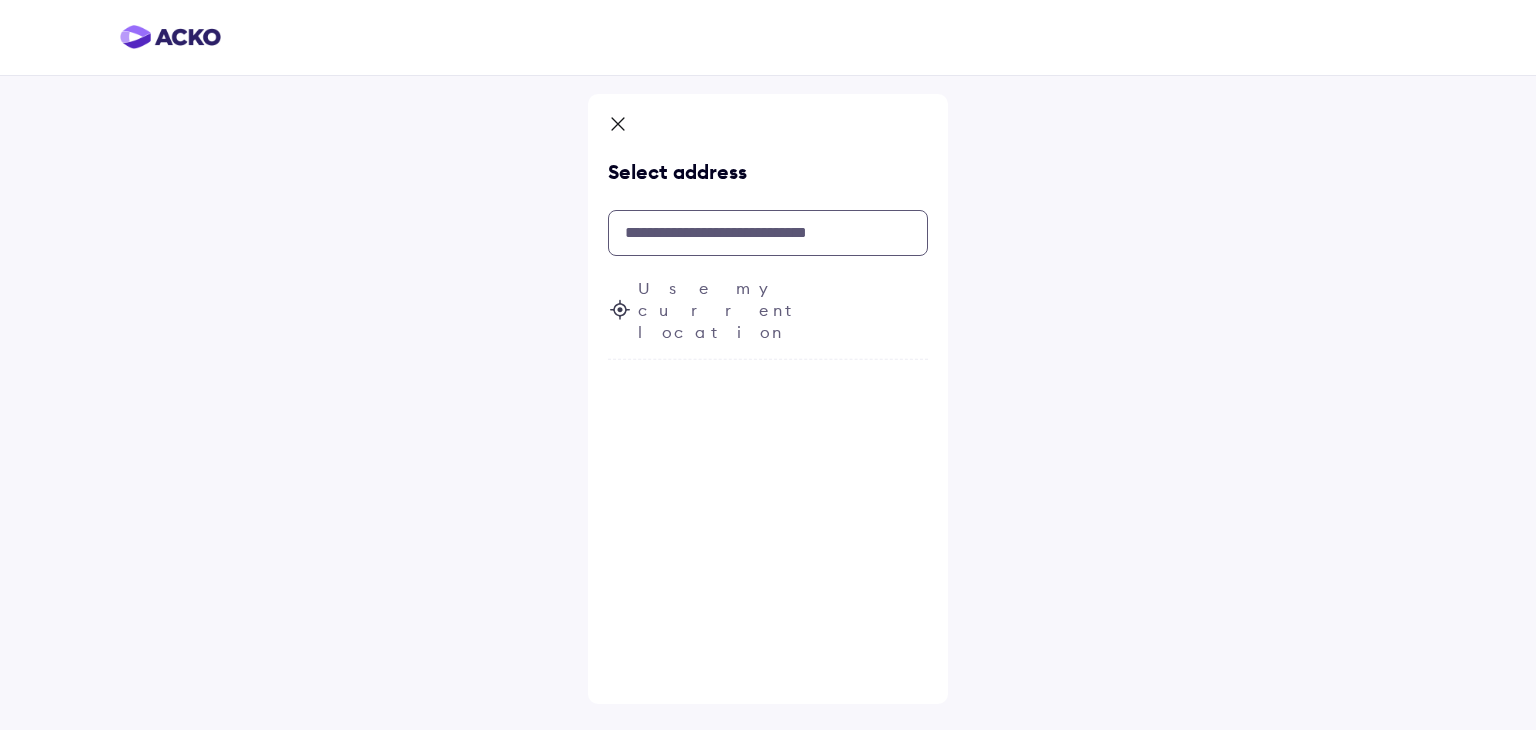 click at bounding box center (768, 233) 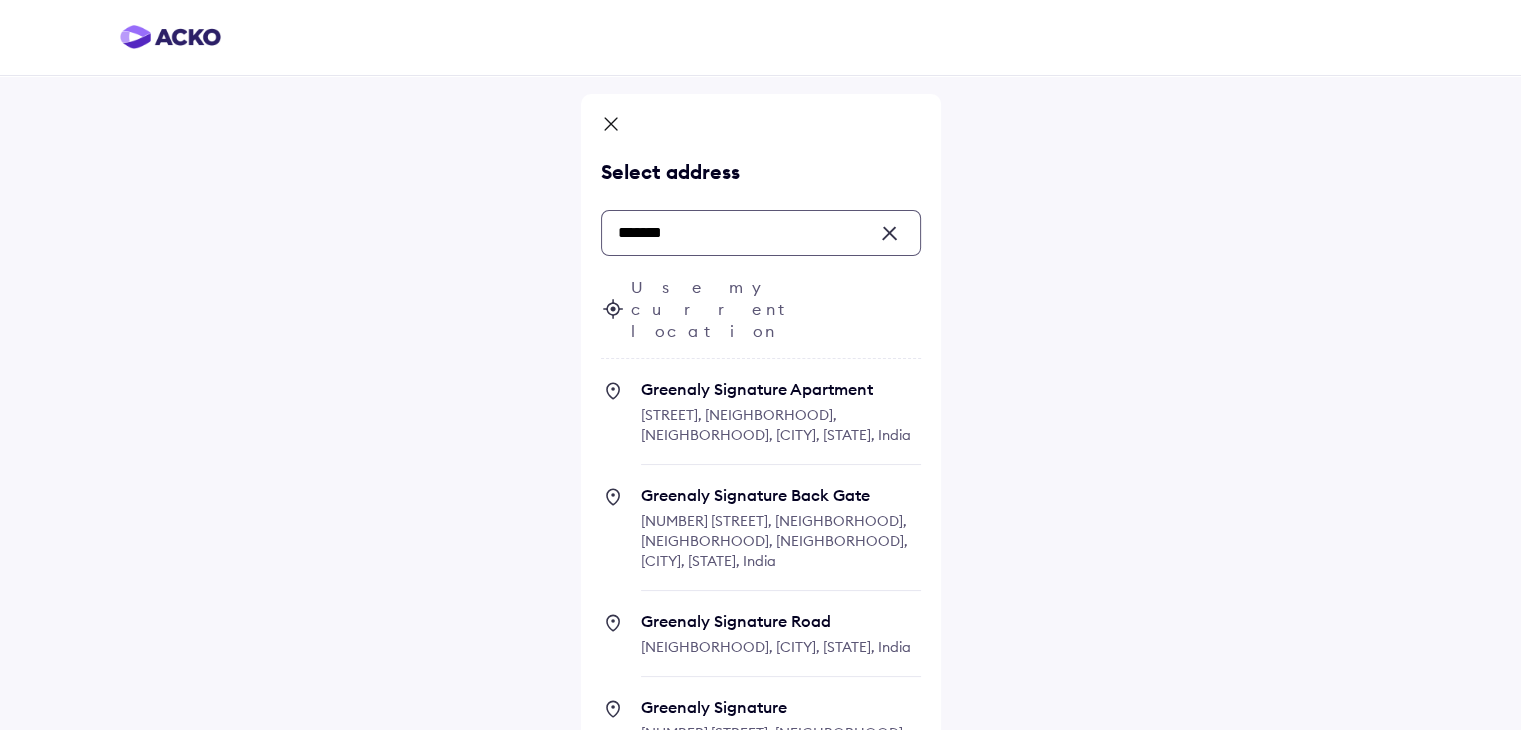 click on "[BUILDING_NAME] [STREET], [NEIGHBORHOOD], [NEIGHBORHOOD], [CITY], [STATE], India" at bounding box center (781, 422) 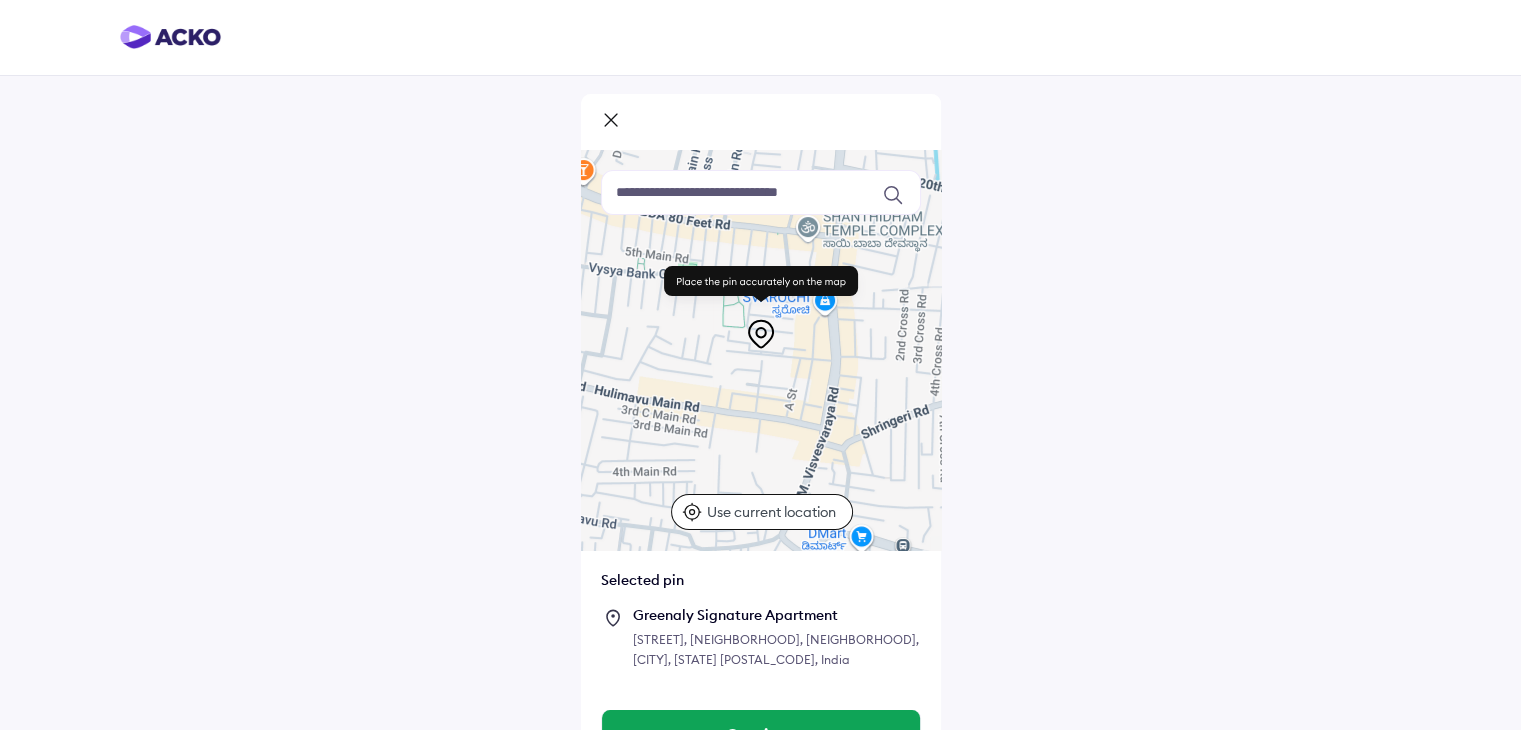 scroll, scrollTop: 48, scrollLeft: 0, axis: vertical 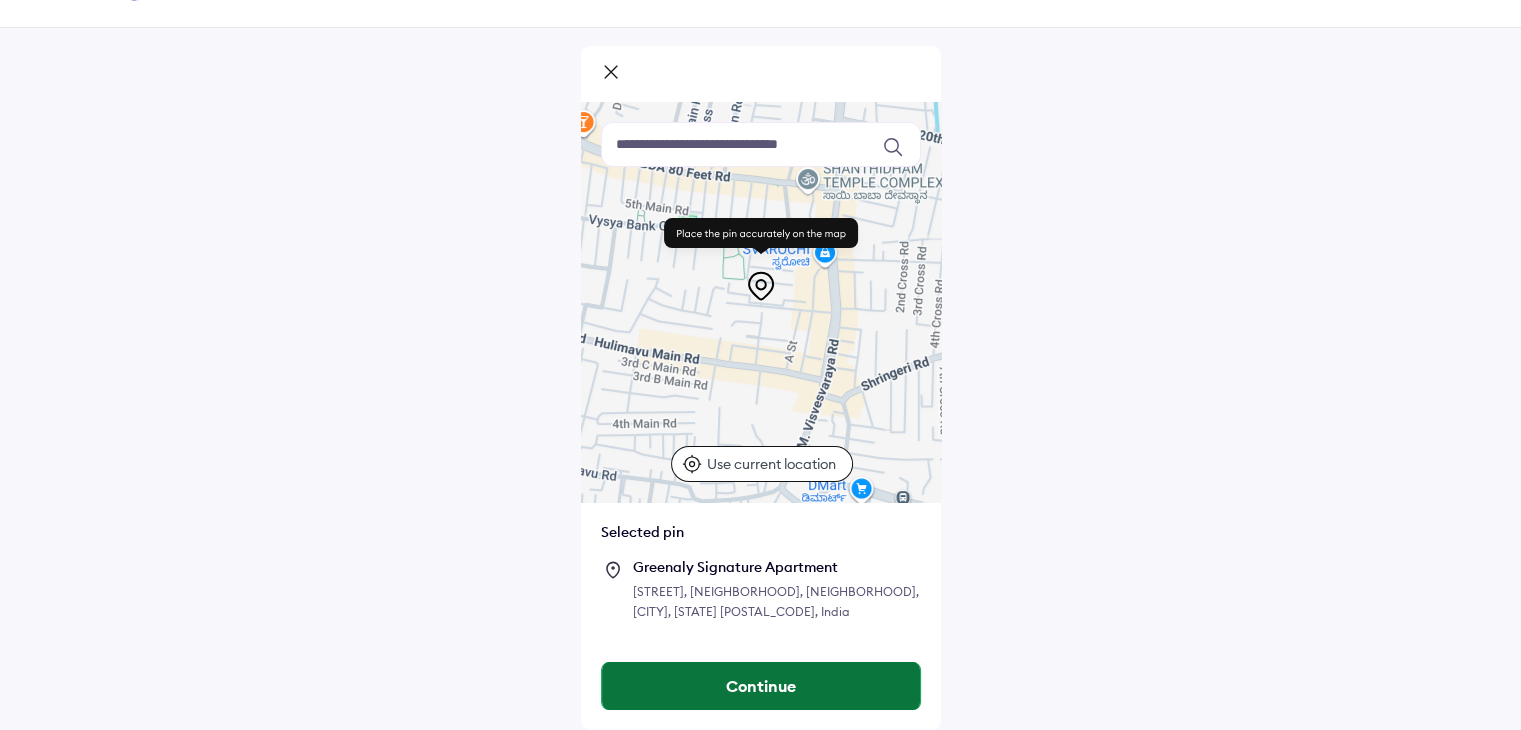 click on "Continue" at bounding box center (761, 686) 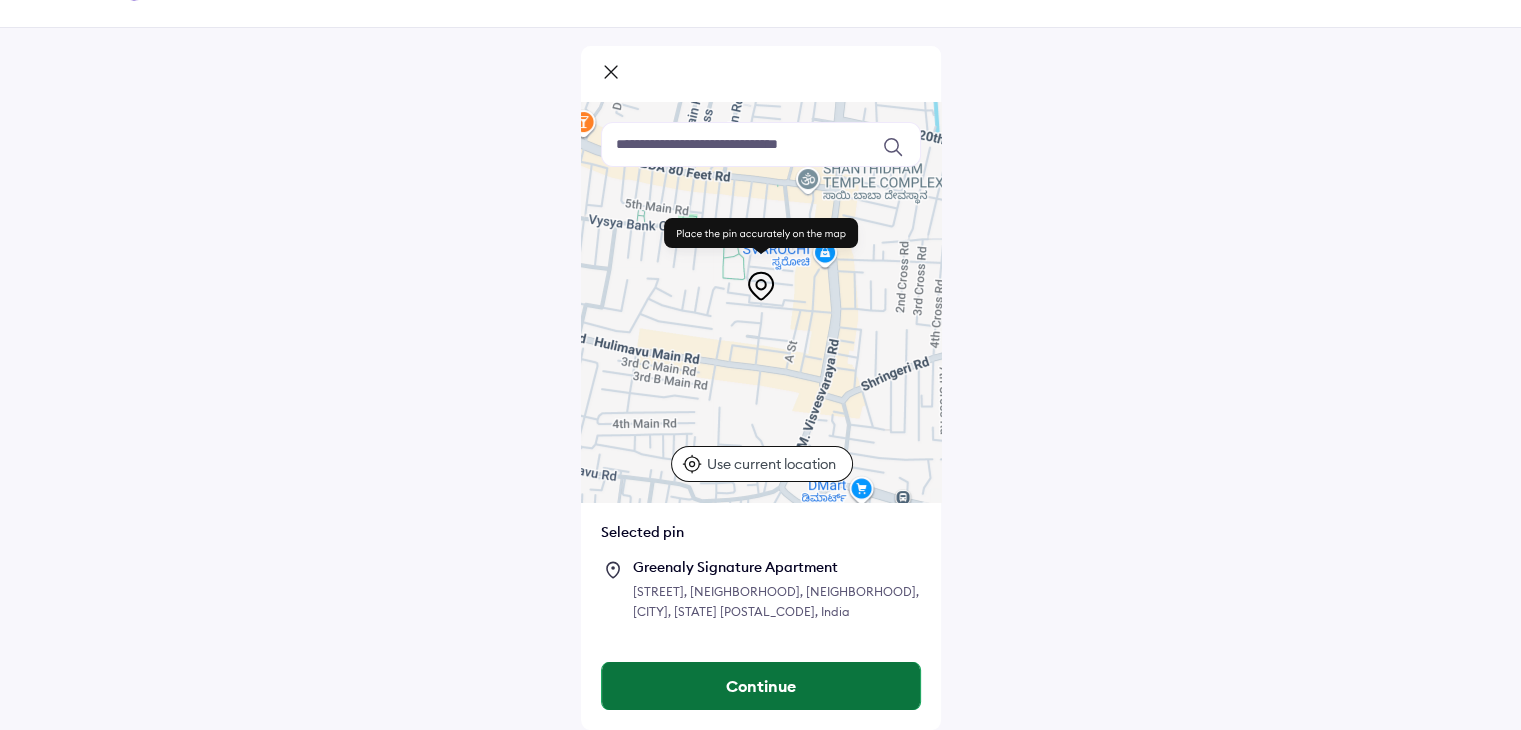 scroll, scrollTop: 0, scrollLeft: 0, axis: both 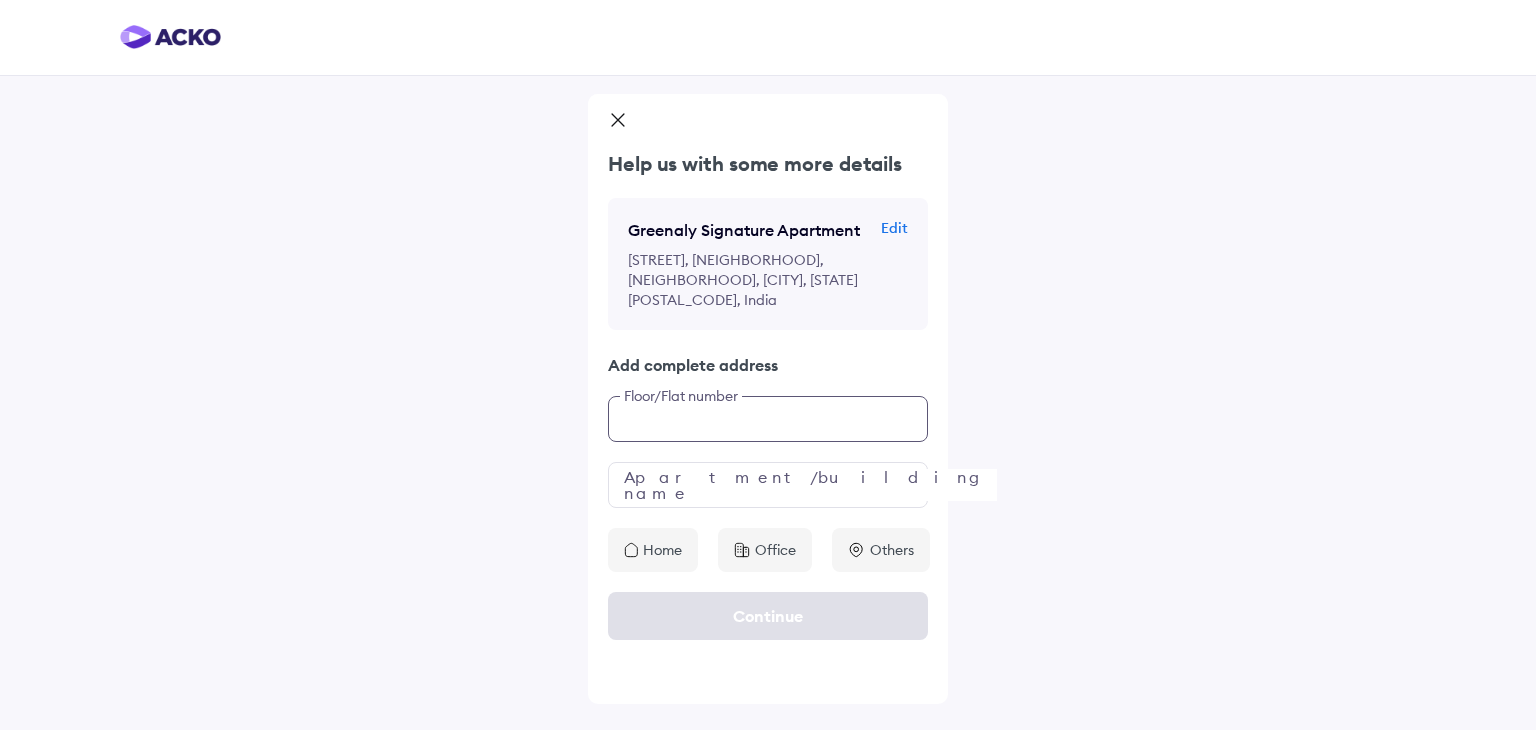 click at bounding box center [768, 419] 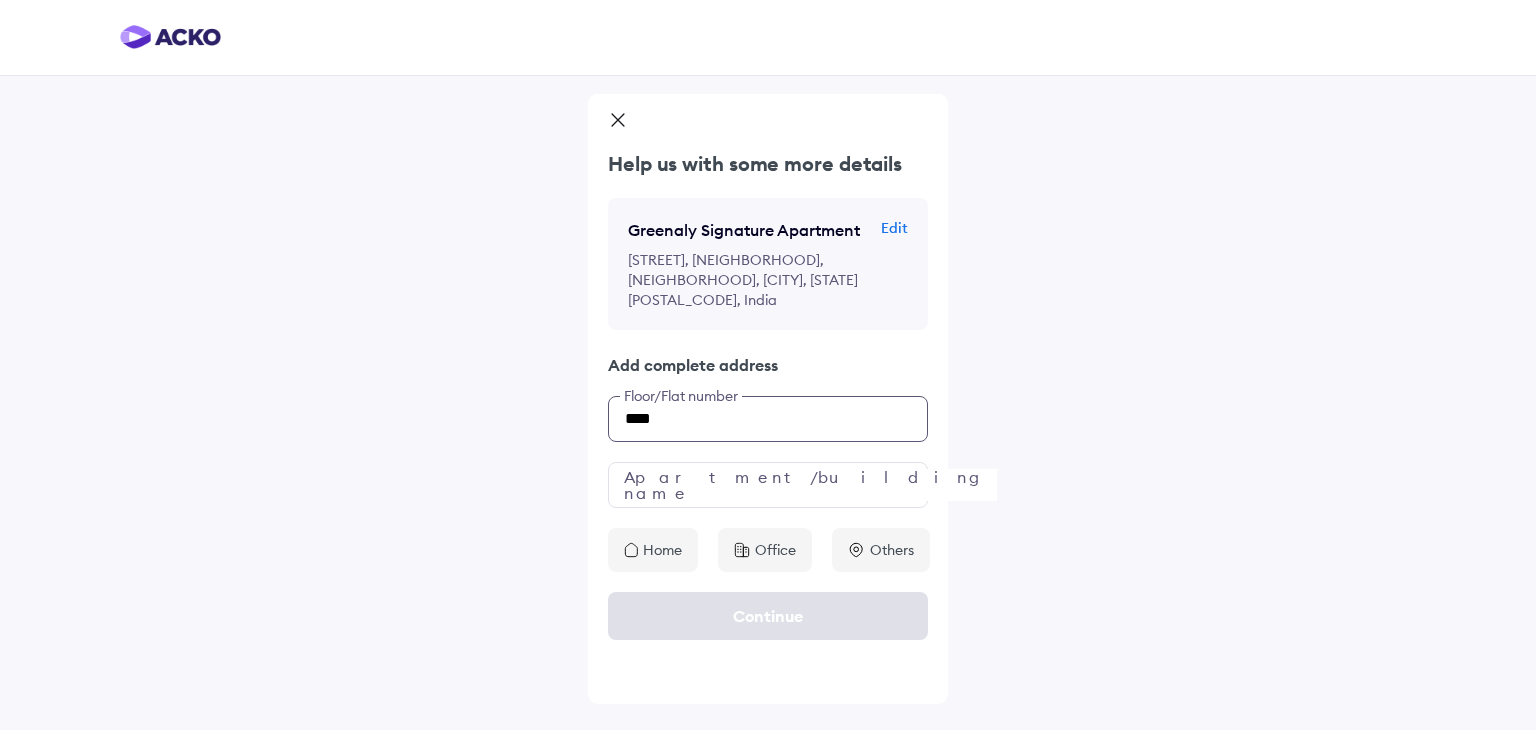 type on "****" 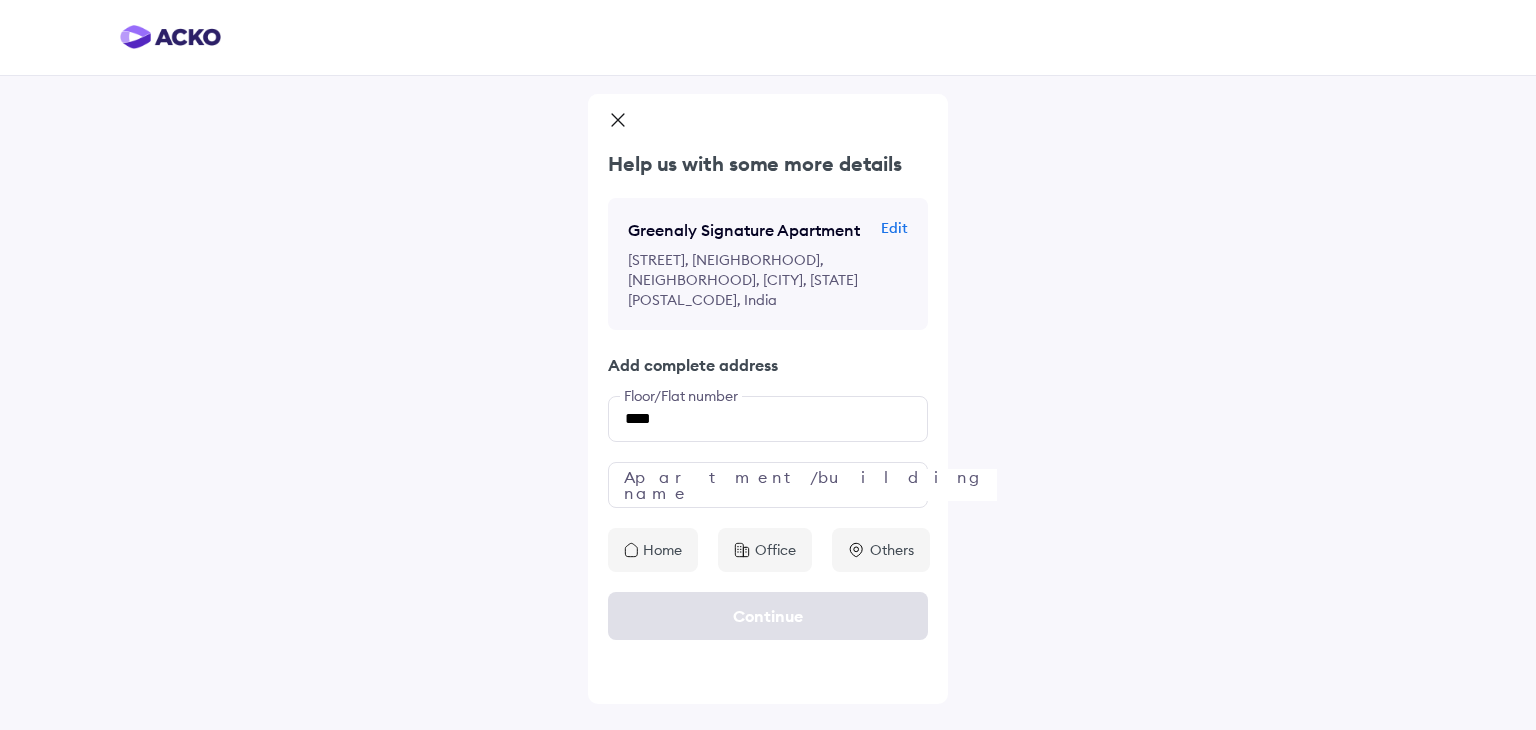 click on "Home" at bounding box center (653, 550) 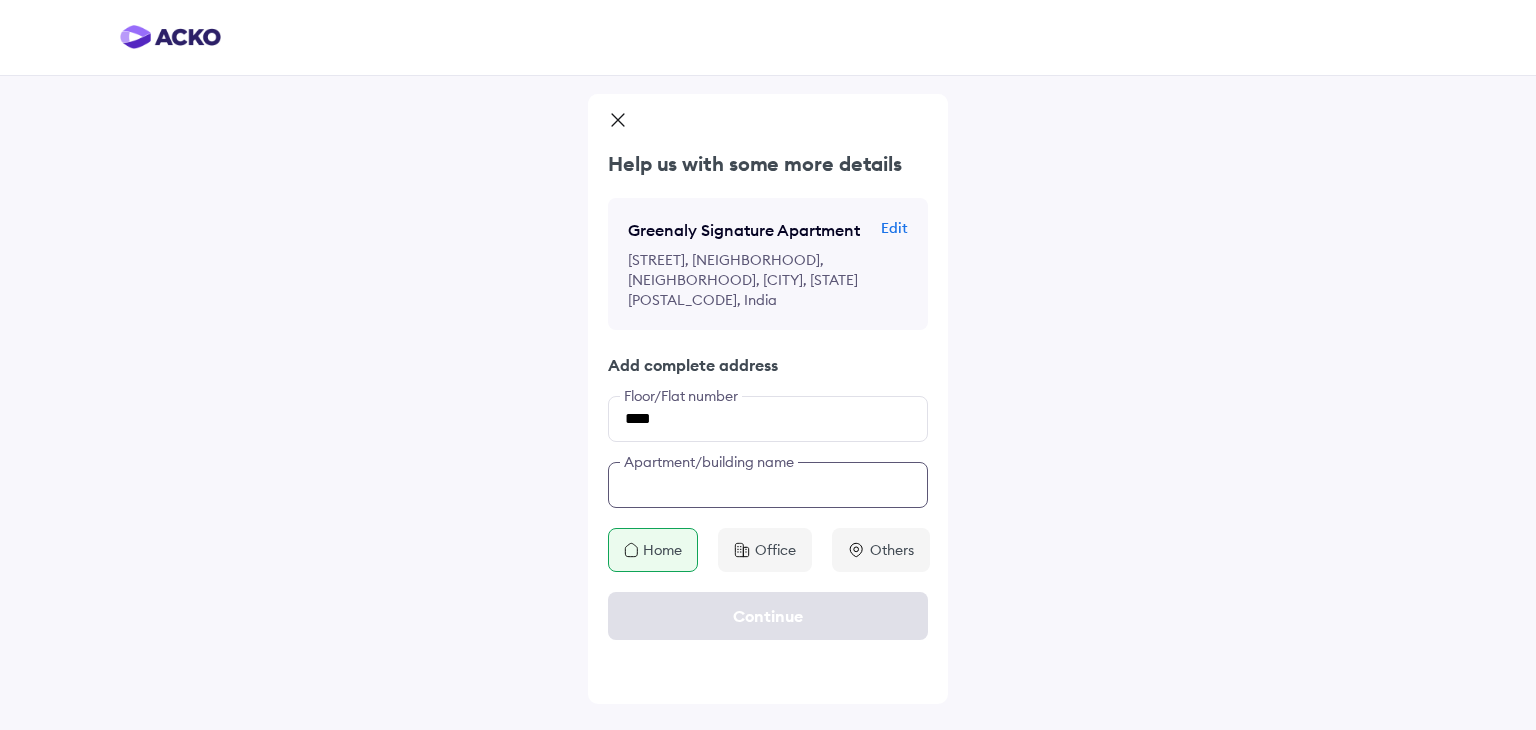 click at bounding box center (768, 485) 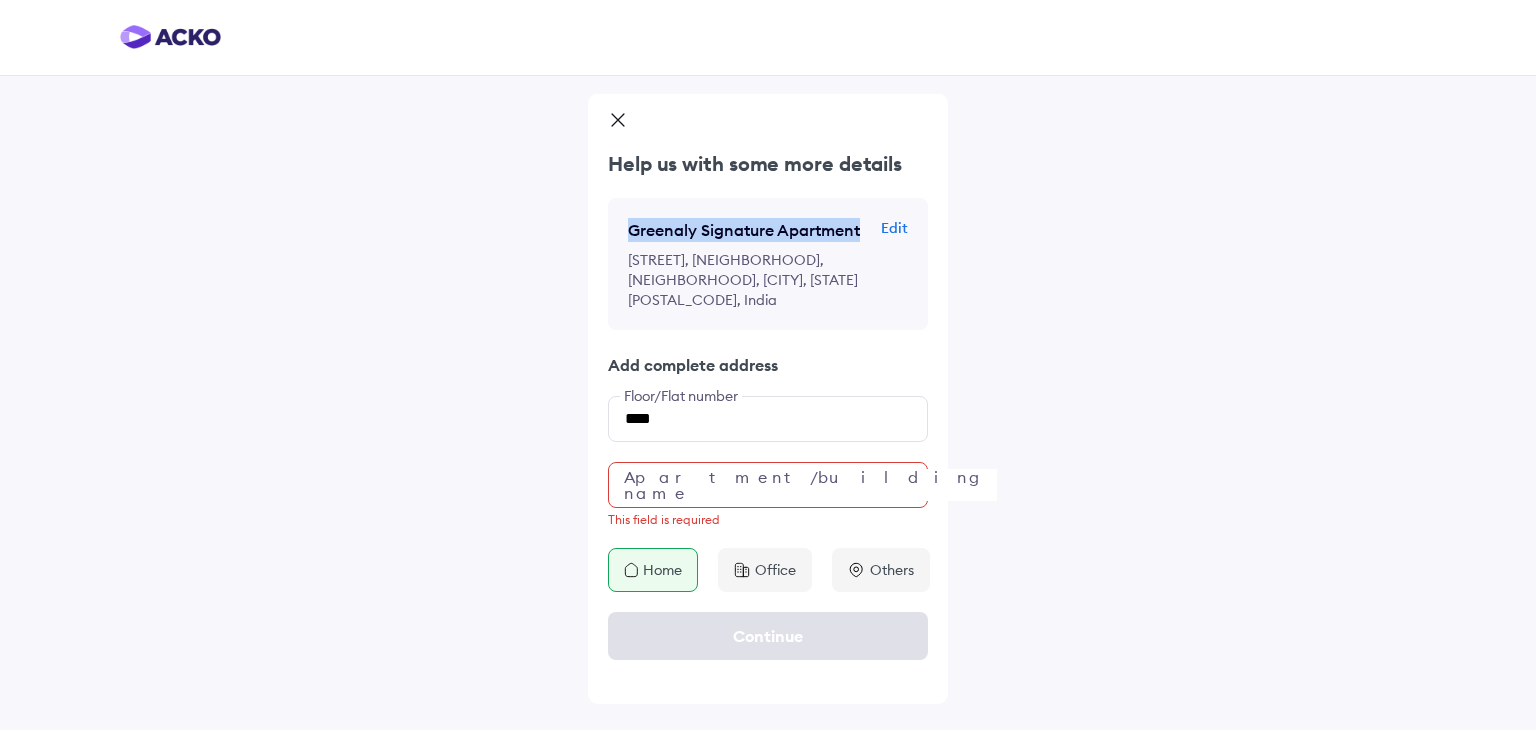 drag, startPoint x: 628, startPoint y: 229, endPoint x: 864, endPoint y: 225, distance: 236.03389 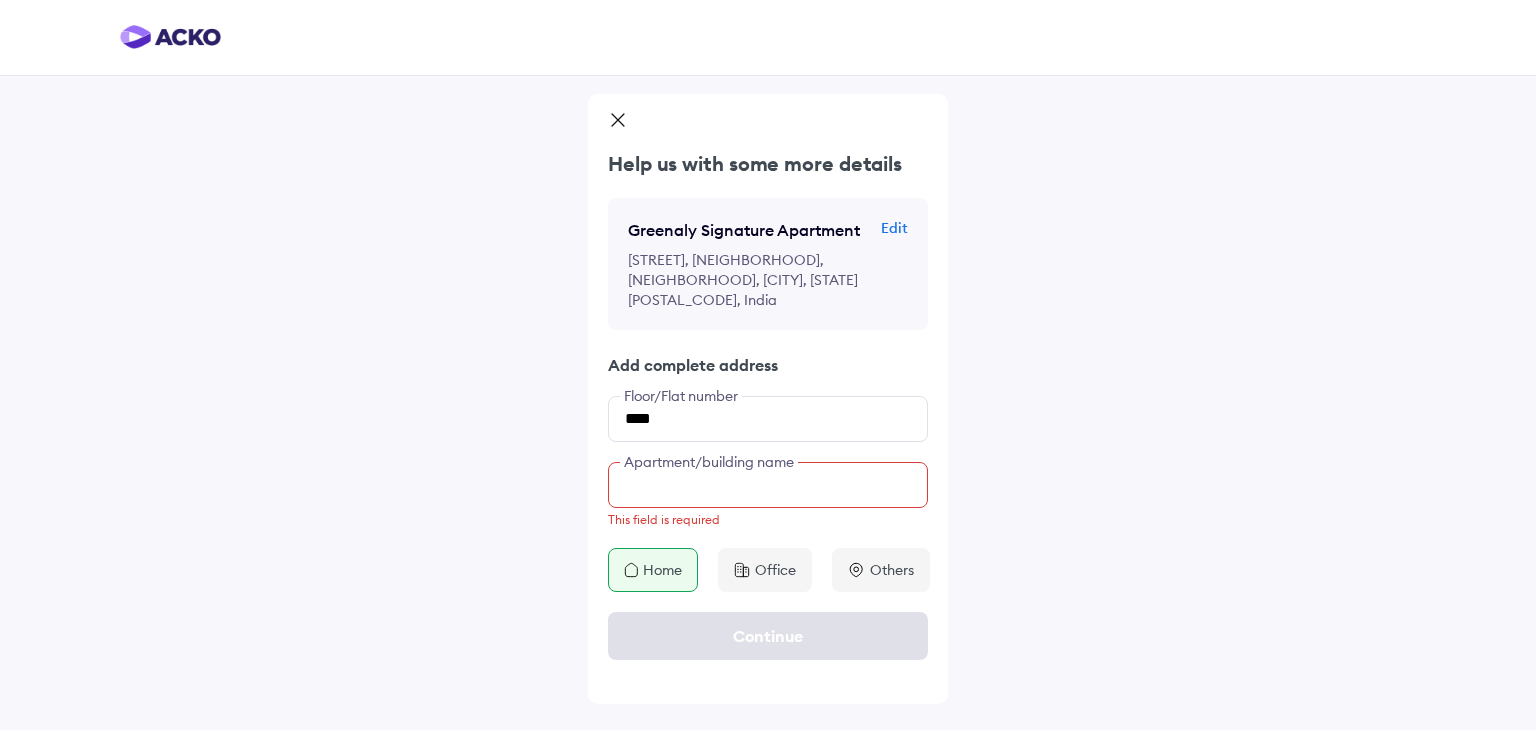 click at bounding box center (768, 485) 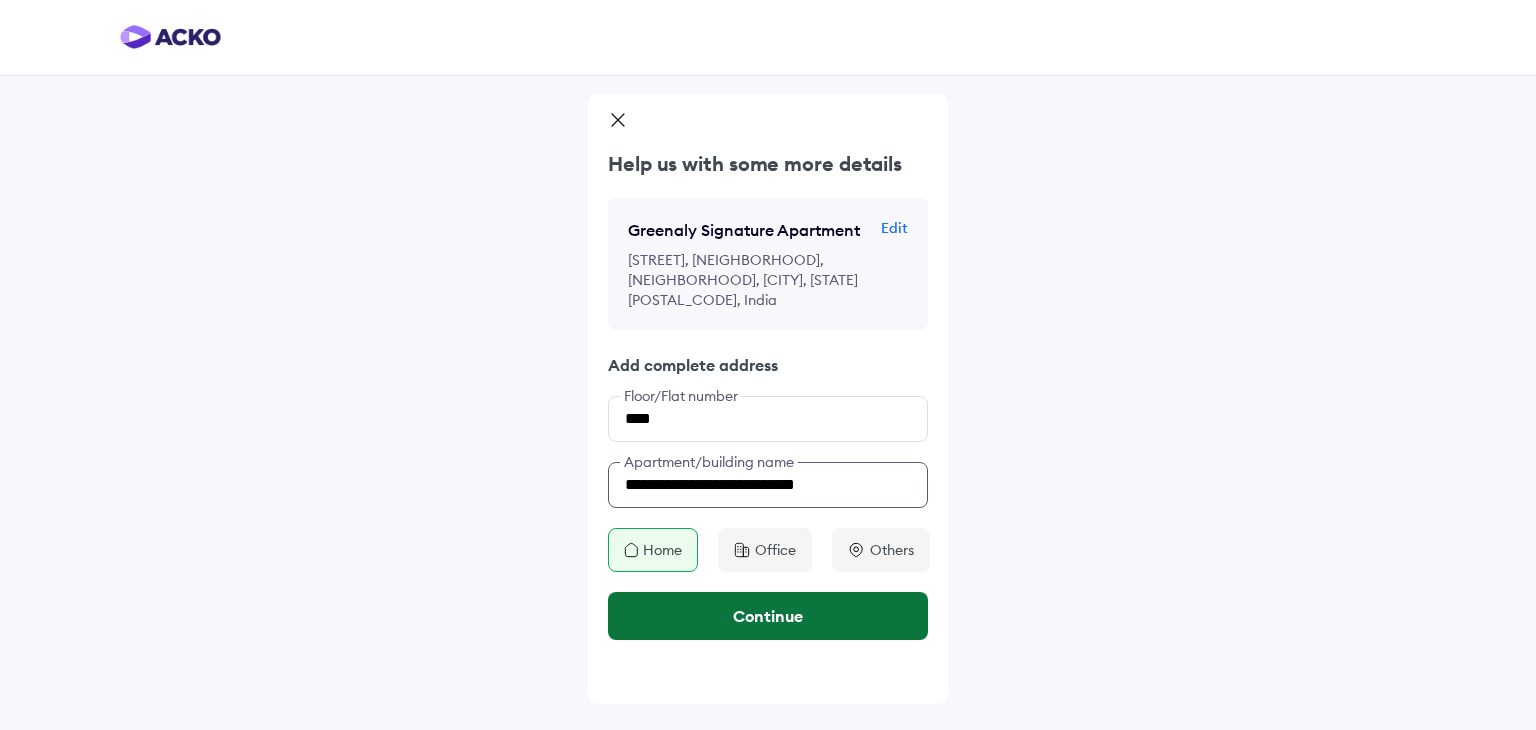 type on "**********" 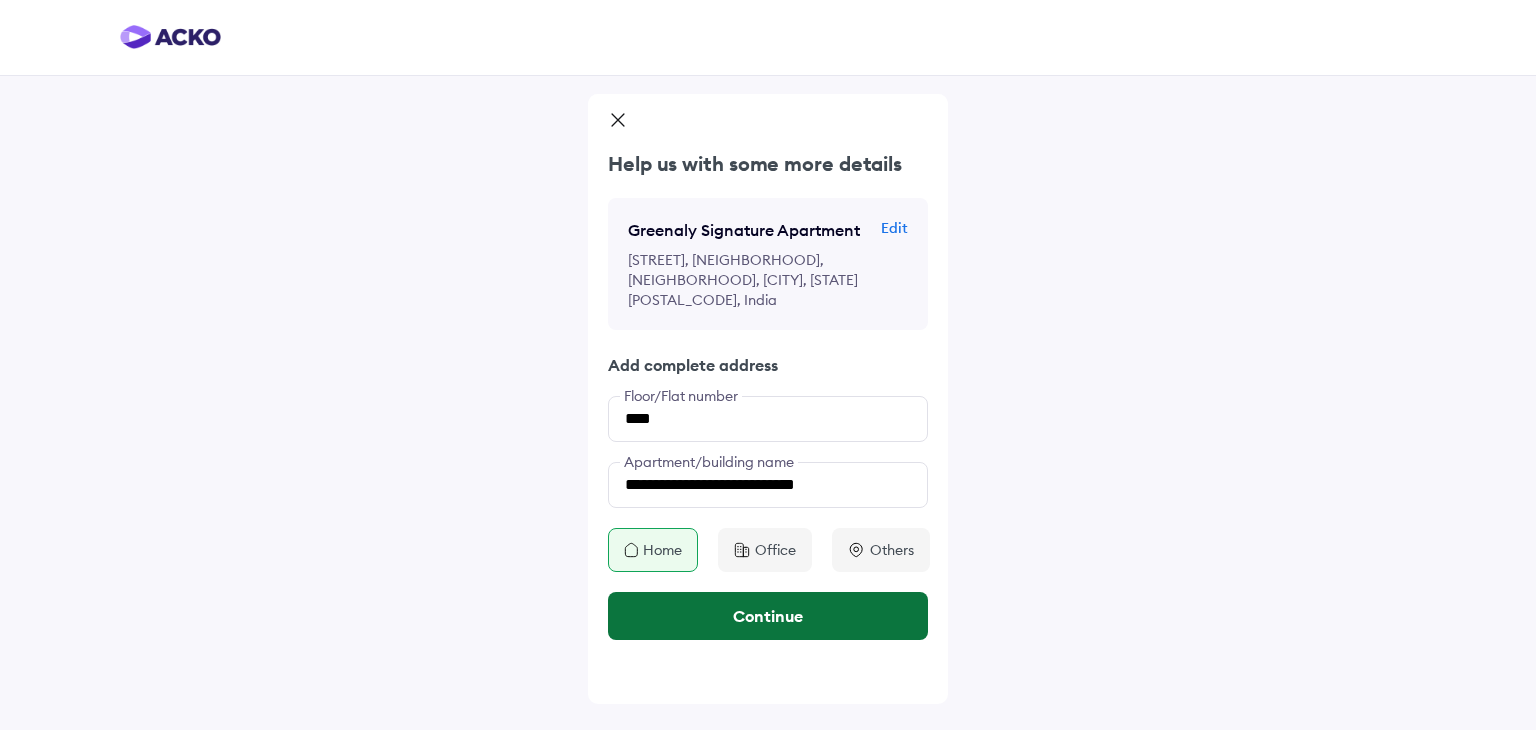 click on "Continue" at bounding box center [768, 616] 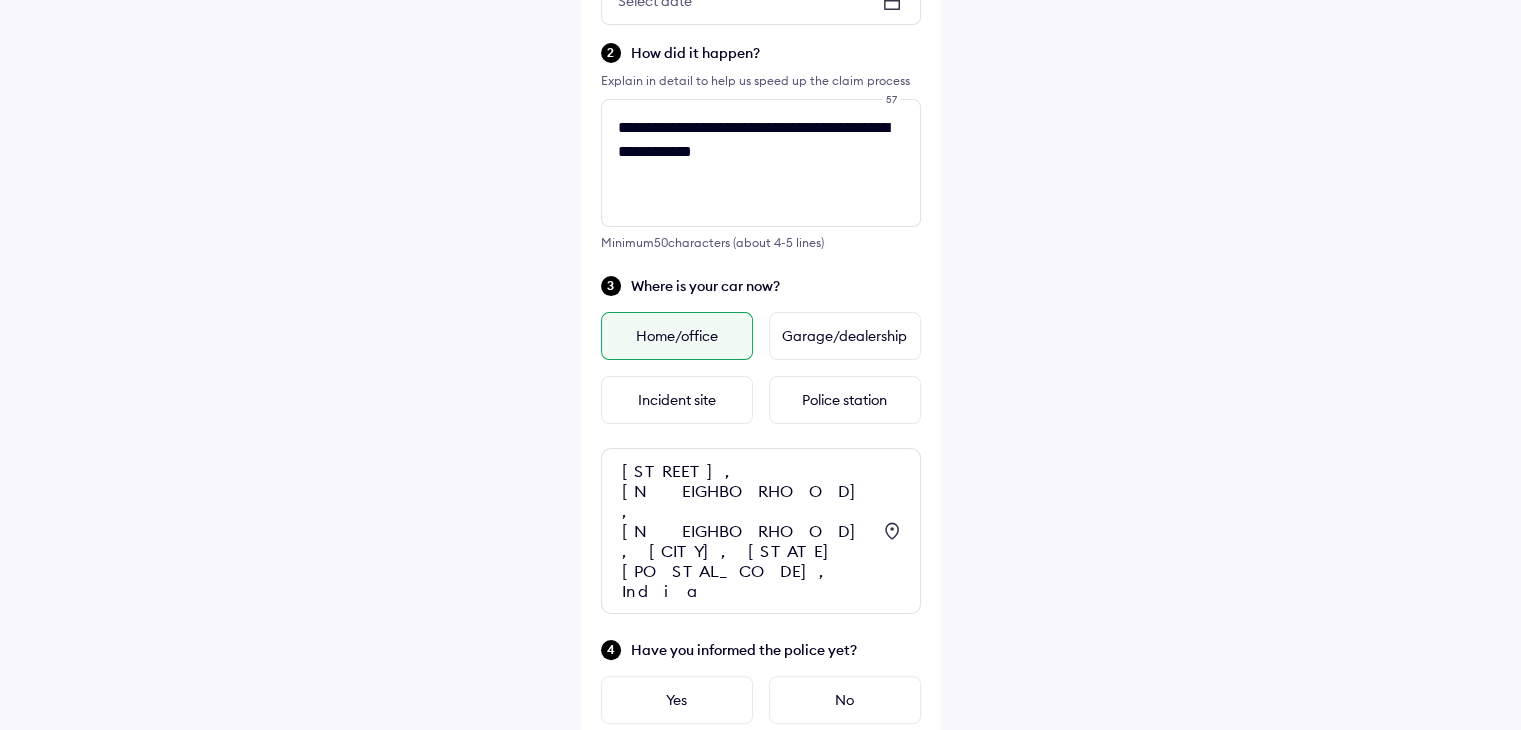 scroll, scrollTop: 554, scrollLeft: 0, axis: vertical 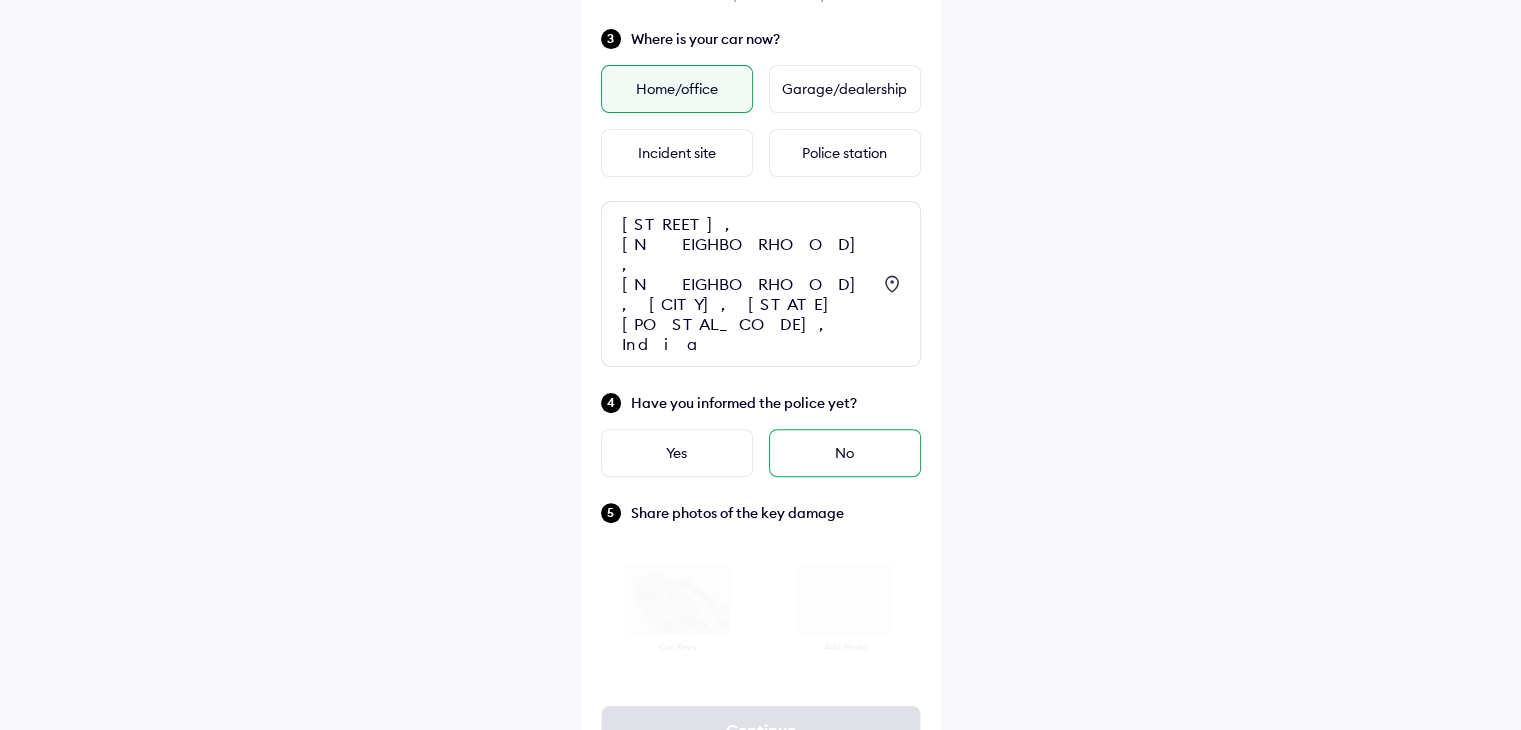 click on "No" at bounding box center [845, 453] 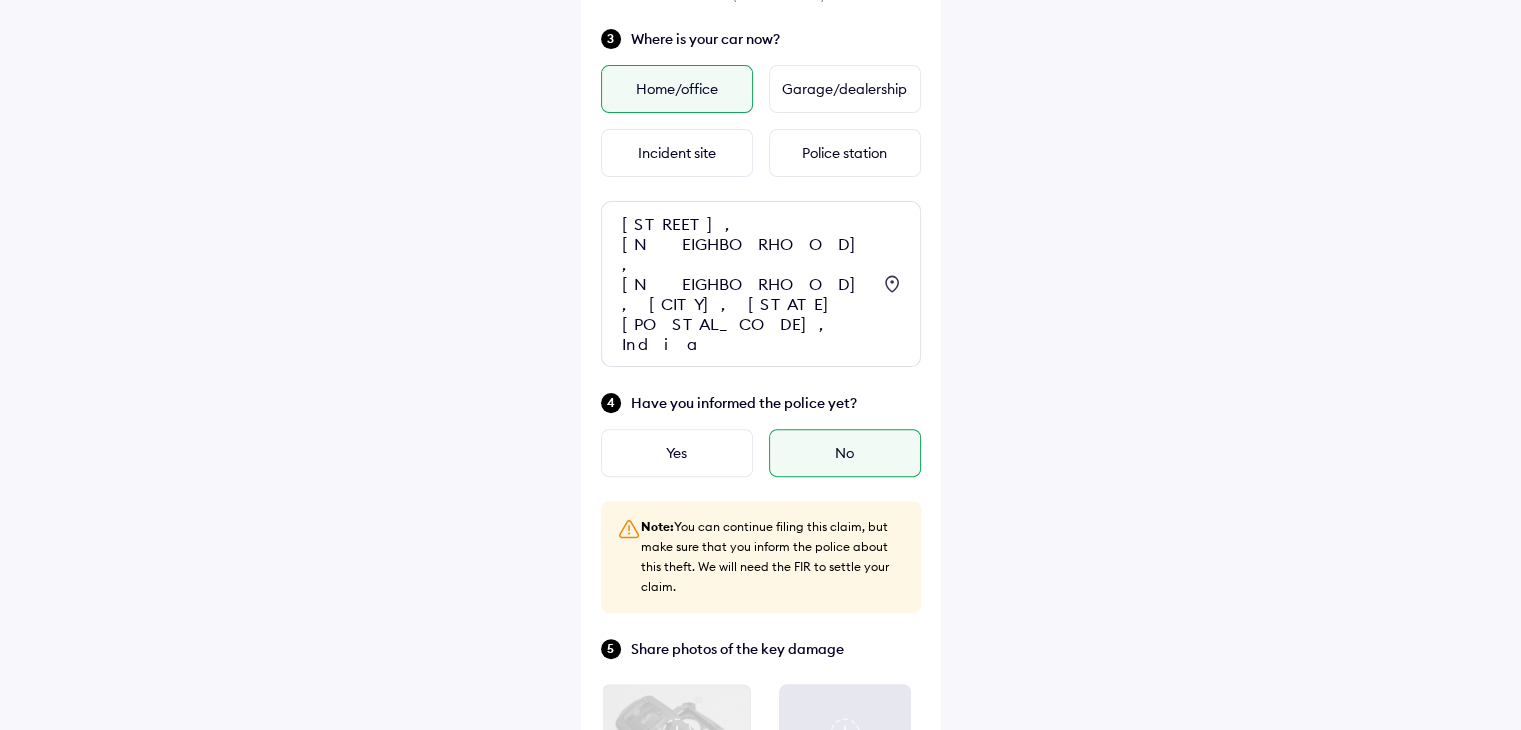 click on "No" at bounding box center [845, 453] 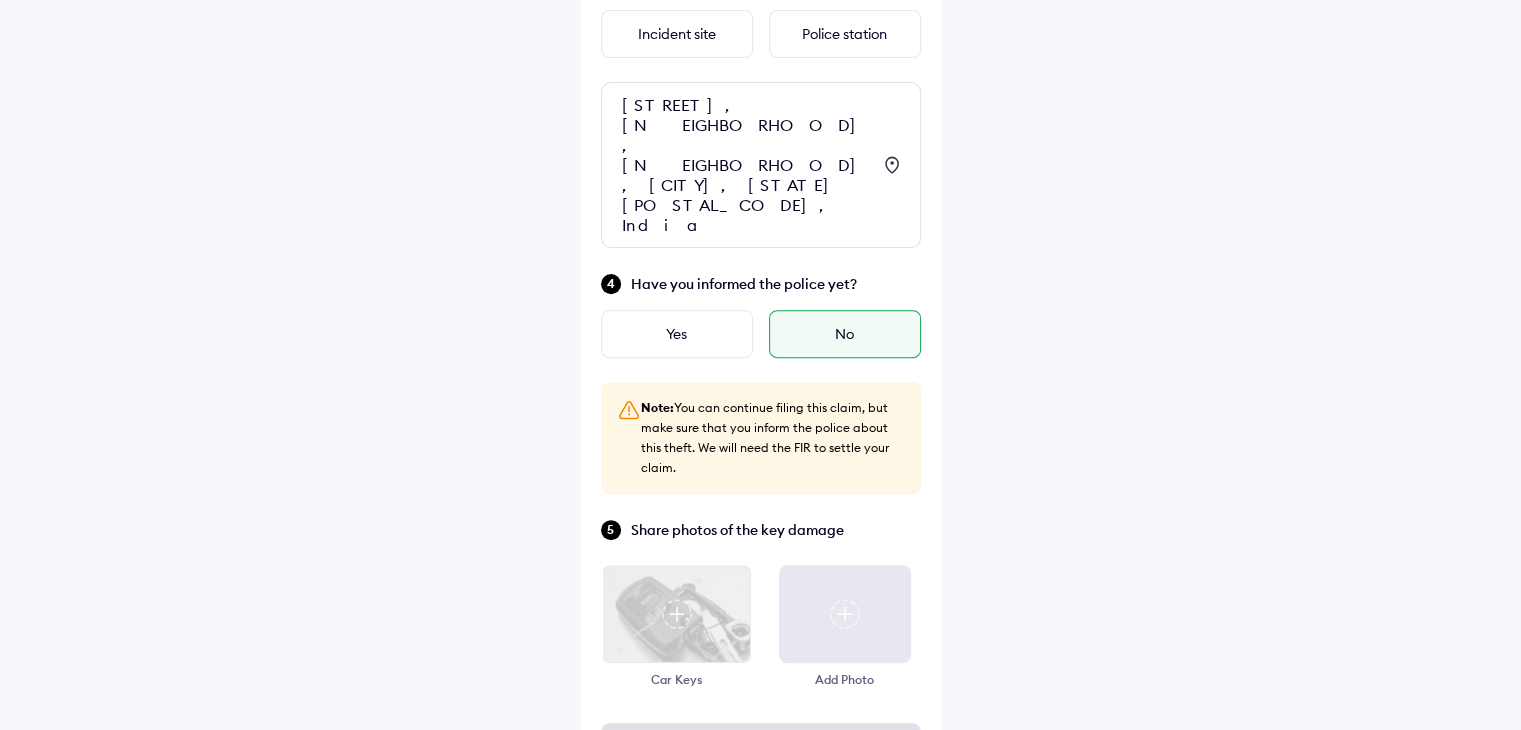 scroll, scrollTop: 690, scrollLeft: 0, axis: vertical 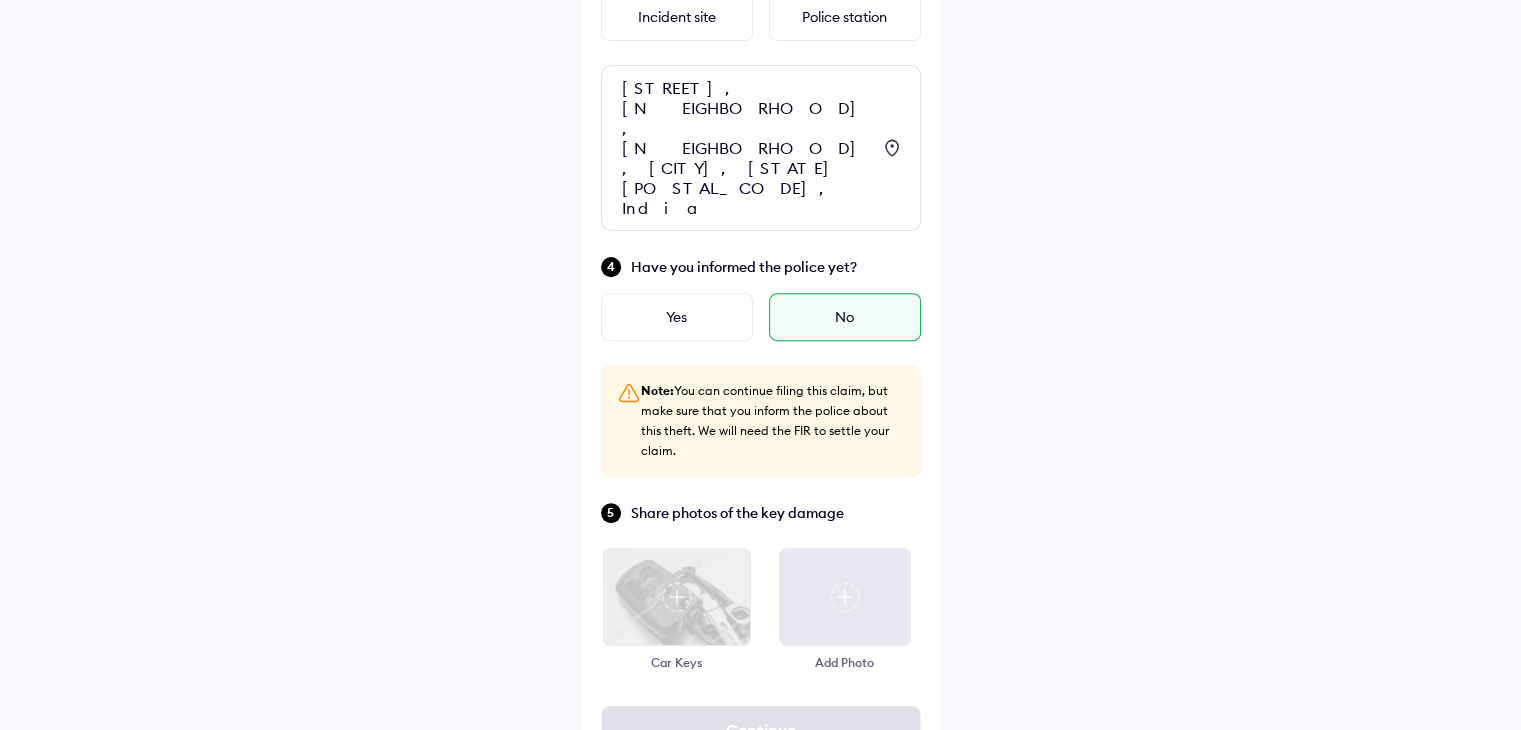 click on "**********" at bounding box center (760, 50) 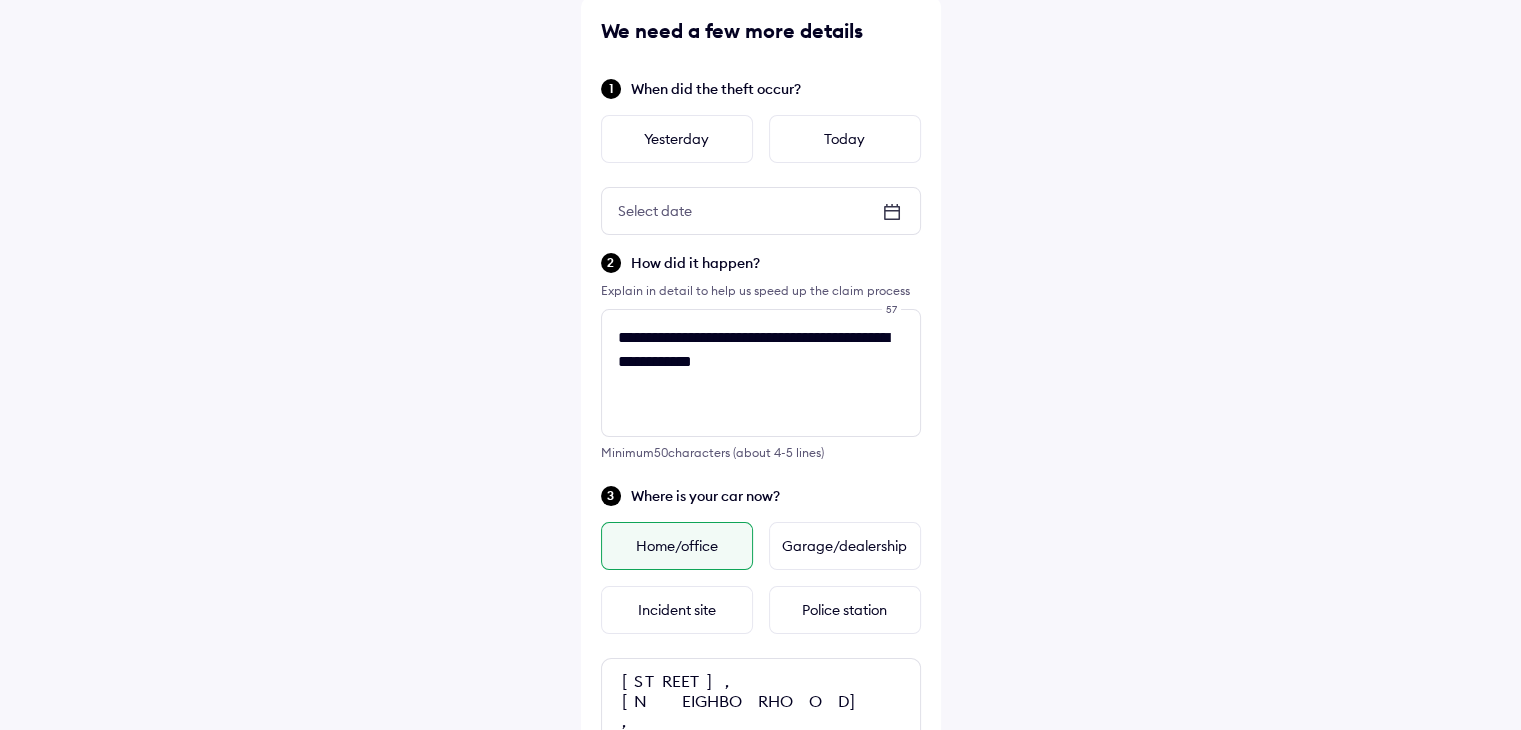 scroll, scrollTop: 0, scrollLeft: 0, axis: both 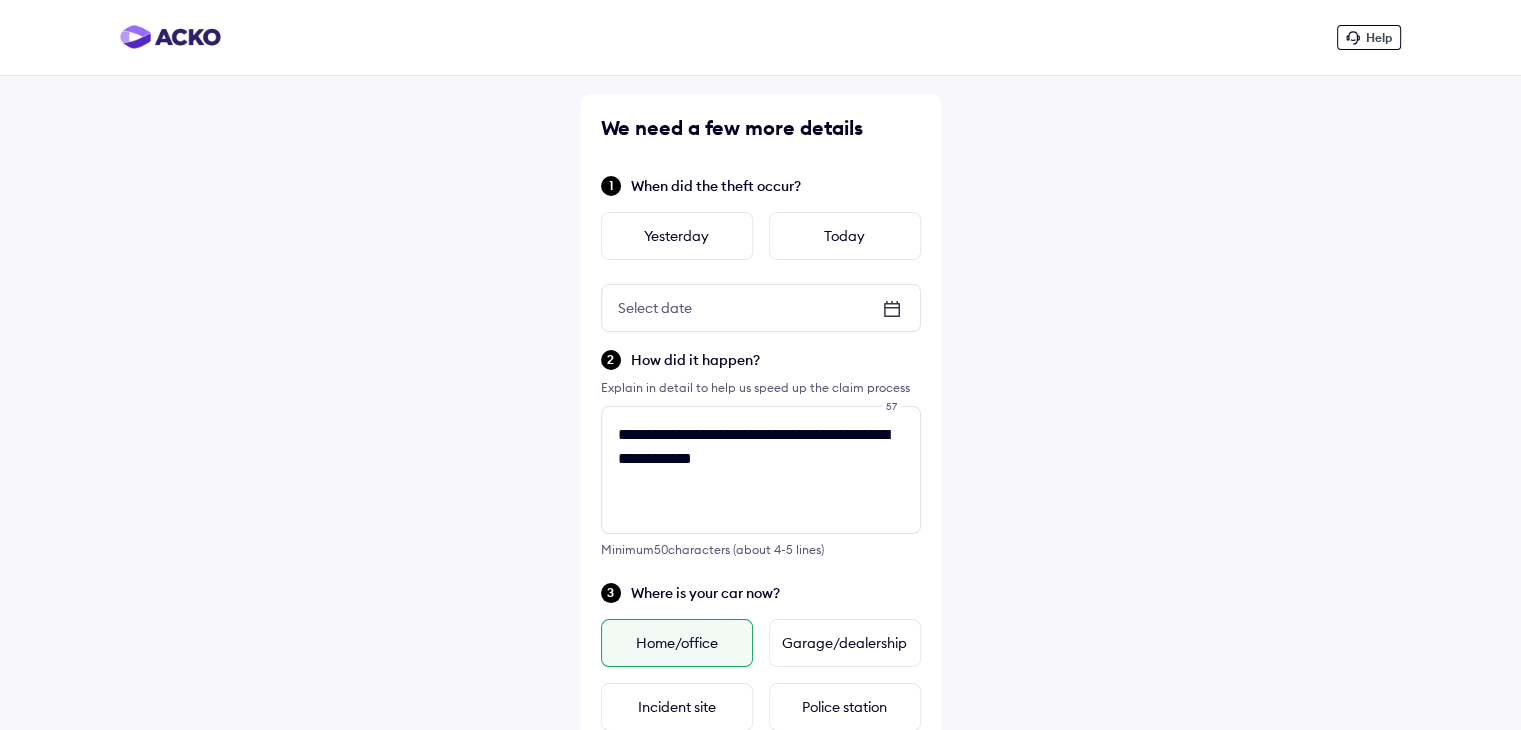 click on "Explain in detail to help us speed up the claim process" at bounding box center (761, 388) 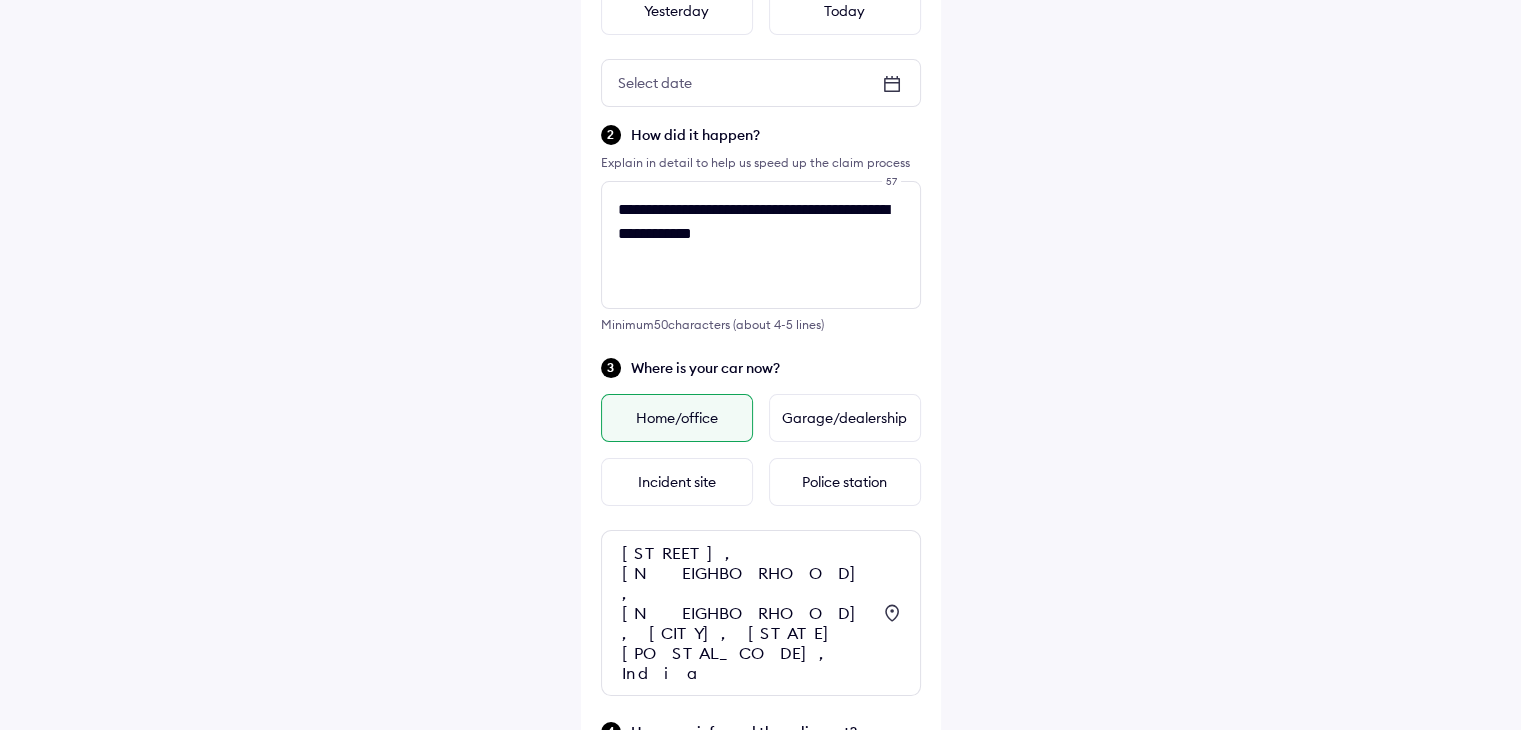 scroll, scrollTop: 0, scrollLeft: 0, axis: both 